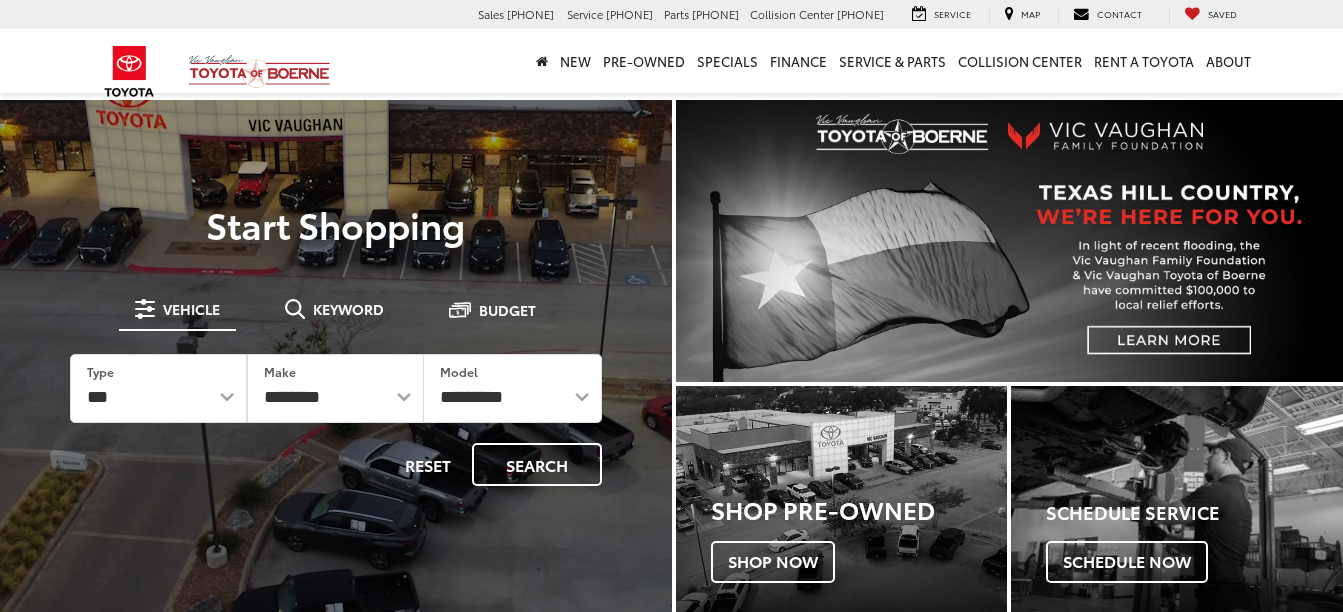 scroll, scrollTop: 0, scrollLeft: 0, axis: both 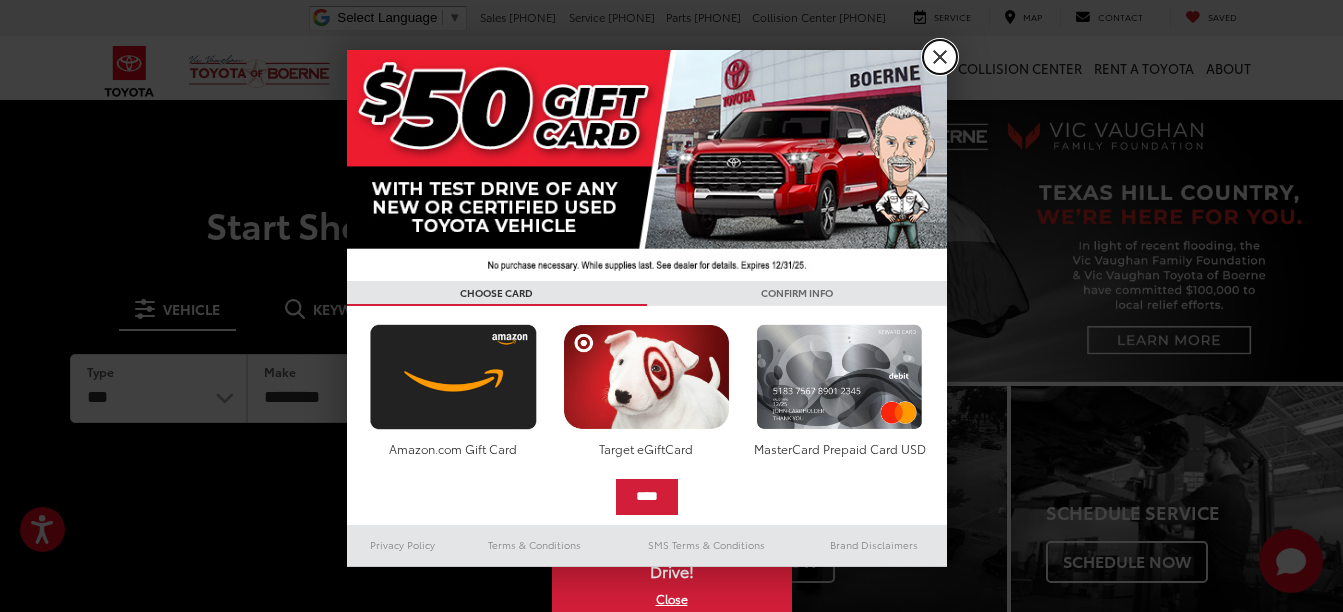 click on "X" at bounding box center [940, 57] 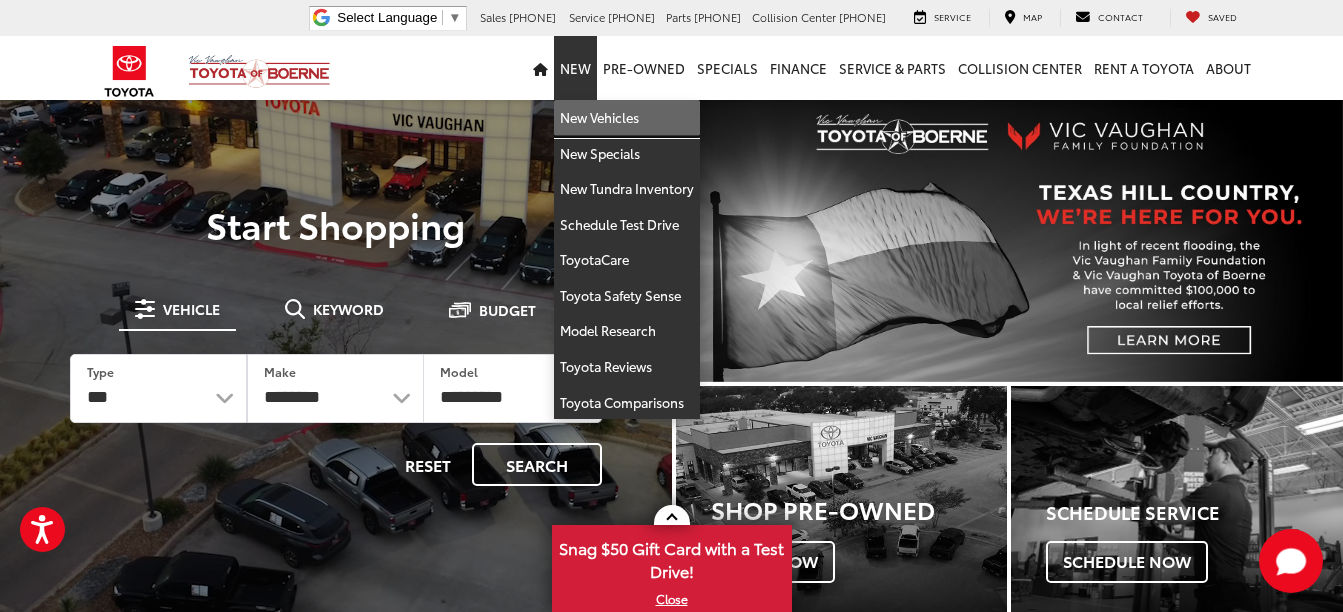 click on "New Vehicles" at bounding box center [627, 118] 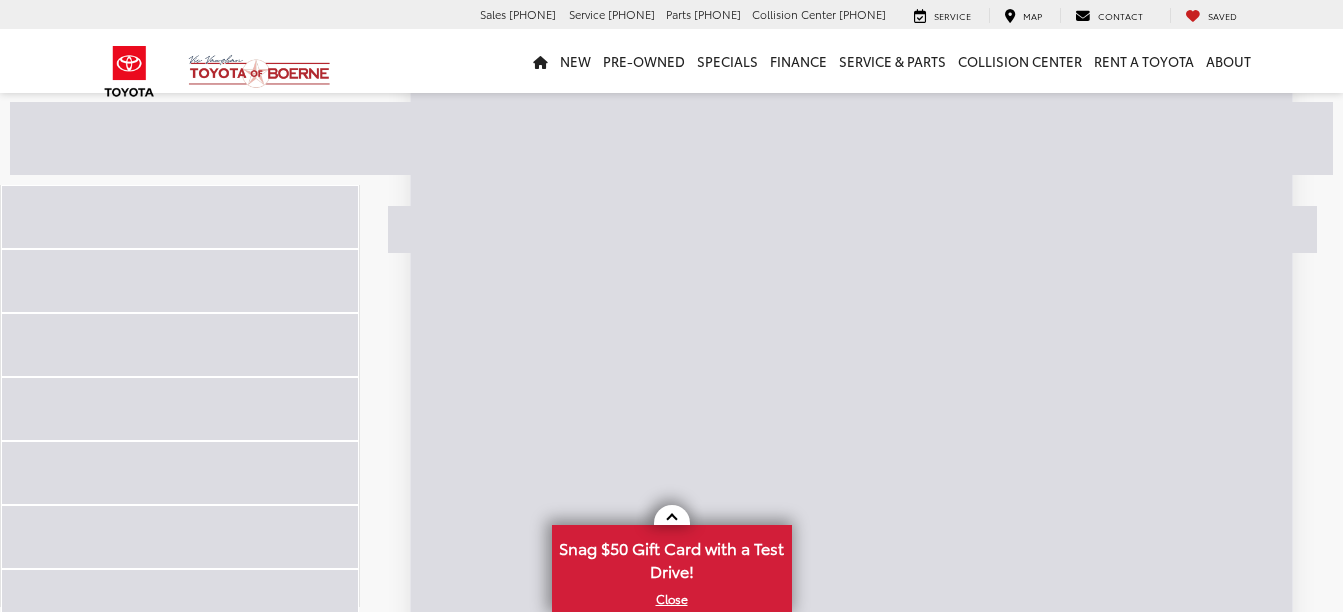 scroll, scrollTop: 263, scrollLeft: 0, axis: vertical 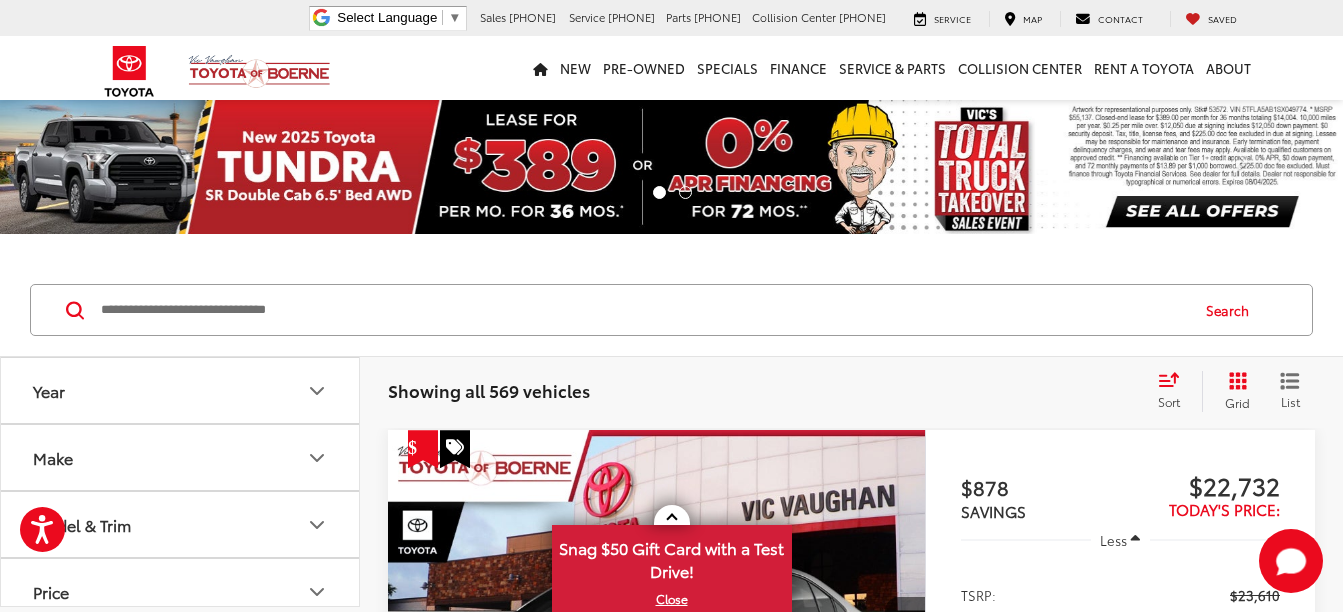 click at bounding box center [643, 310] 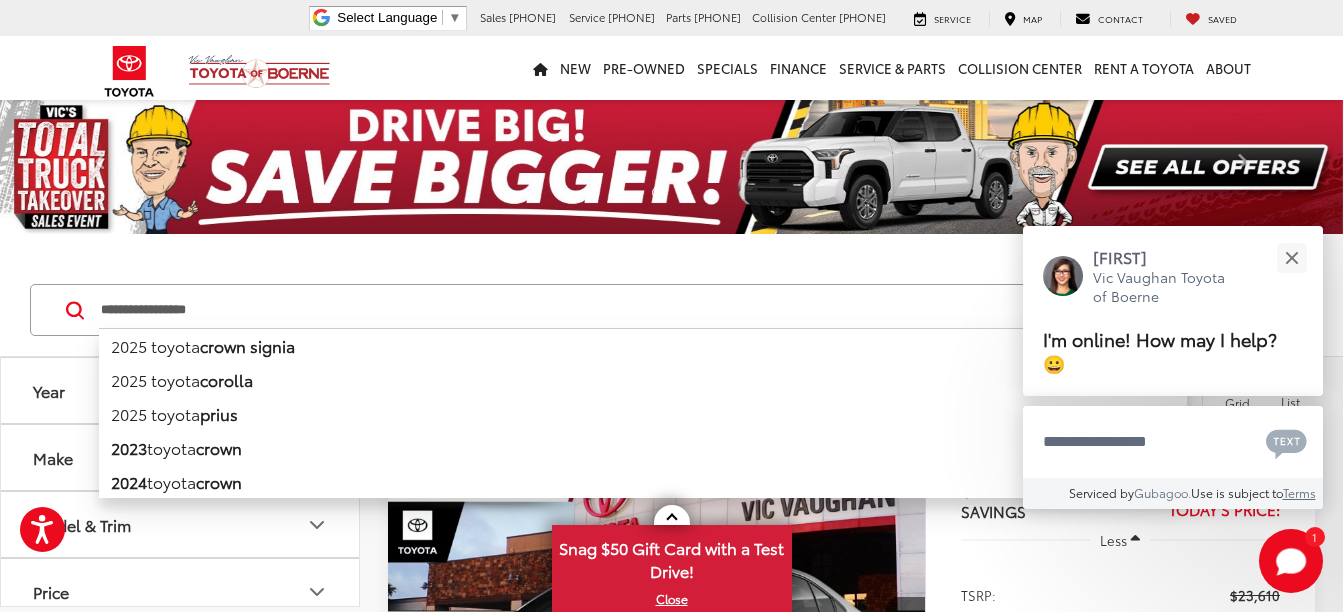 type on "**********" 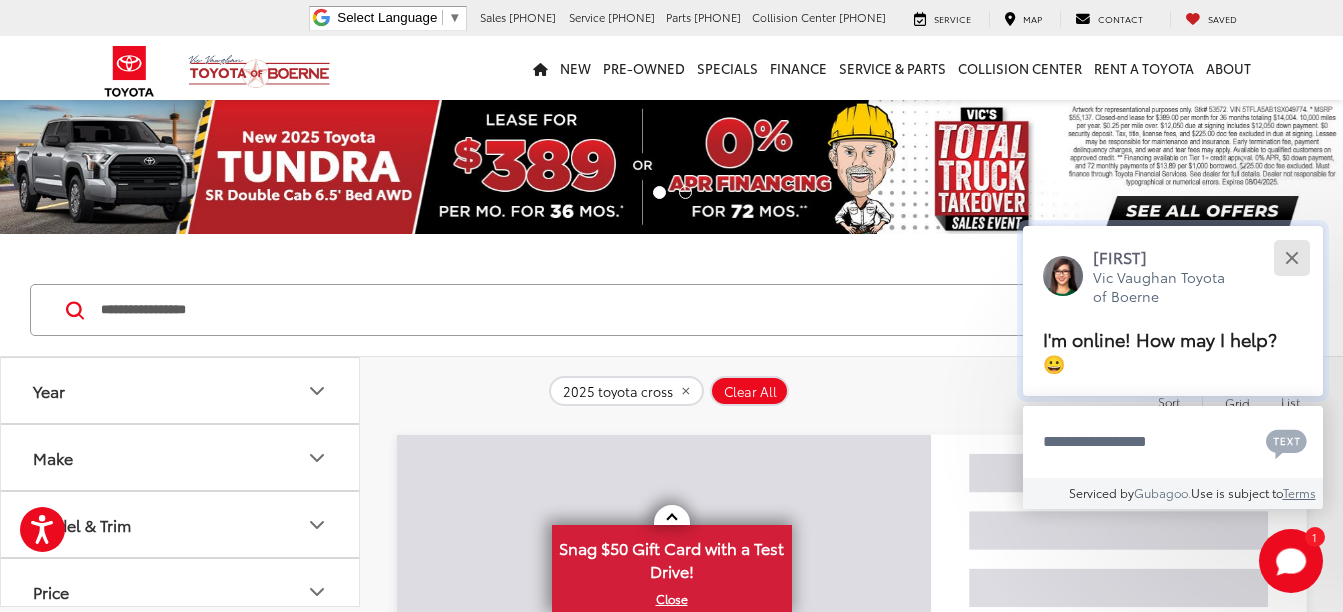 click at bounding box center (1291, 257) 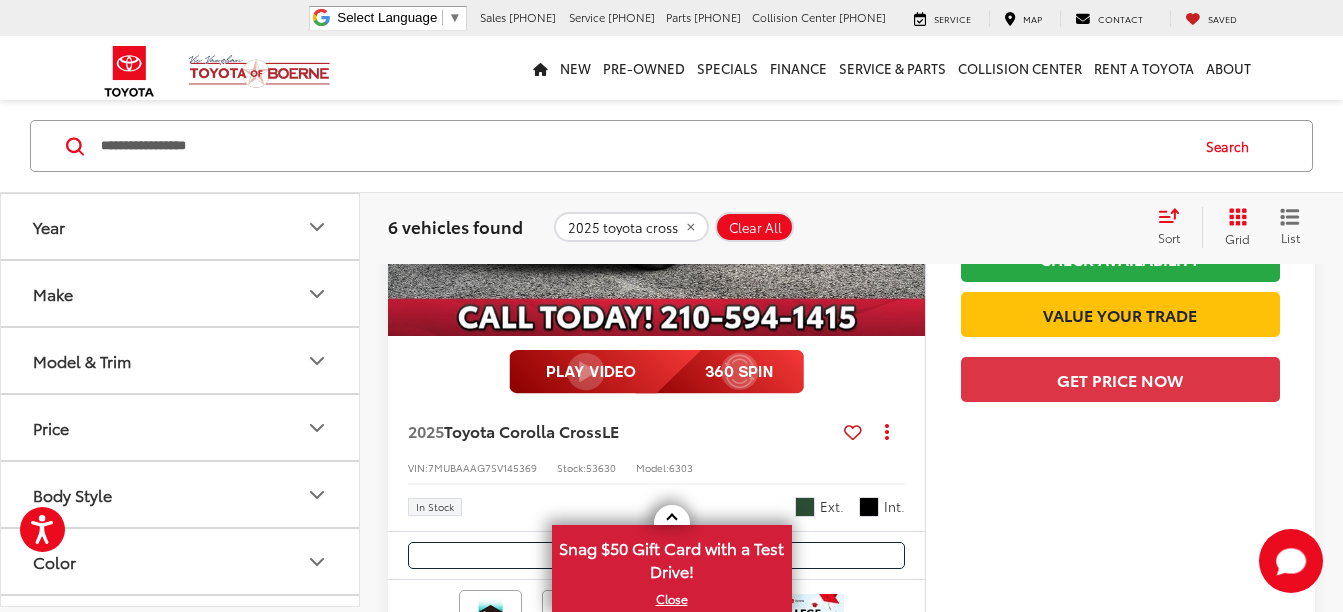 scroll, scrollTop: 500, scrollLeft: 0, axis: vertical 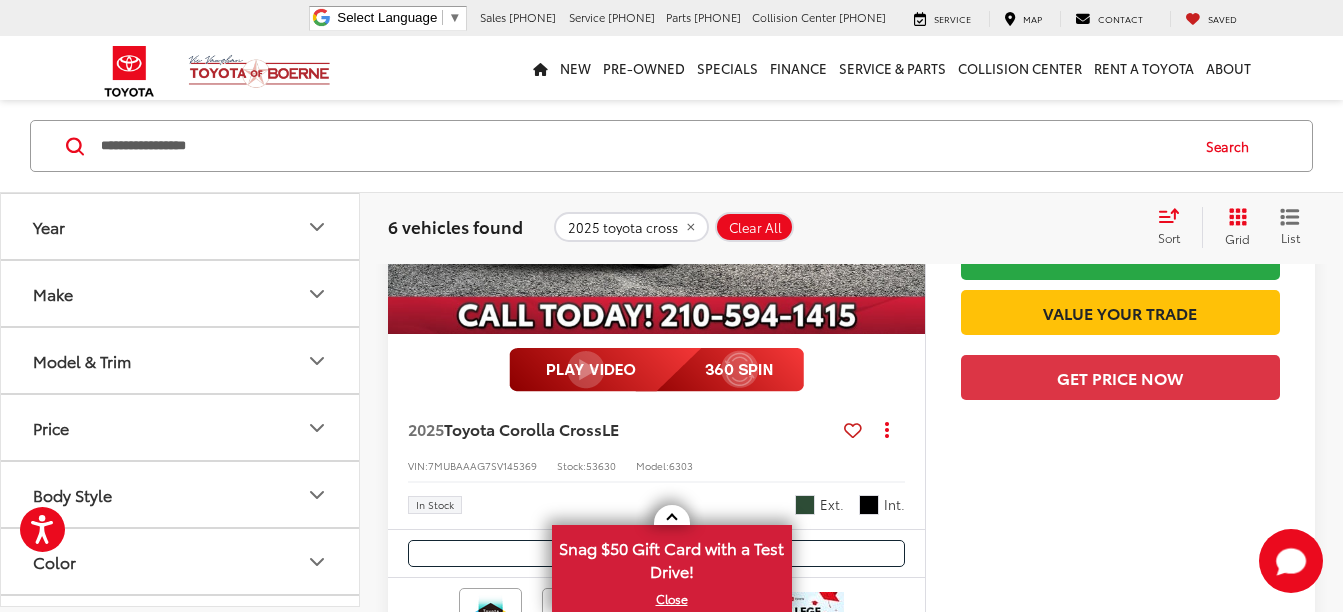 click at bounding box center (657, 132) 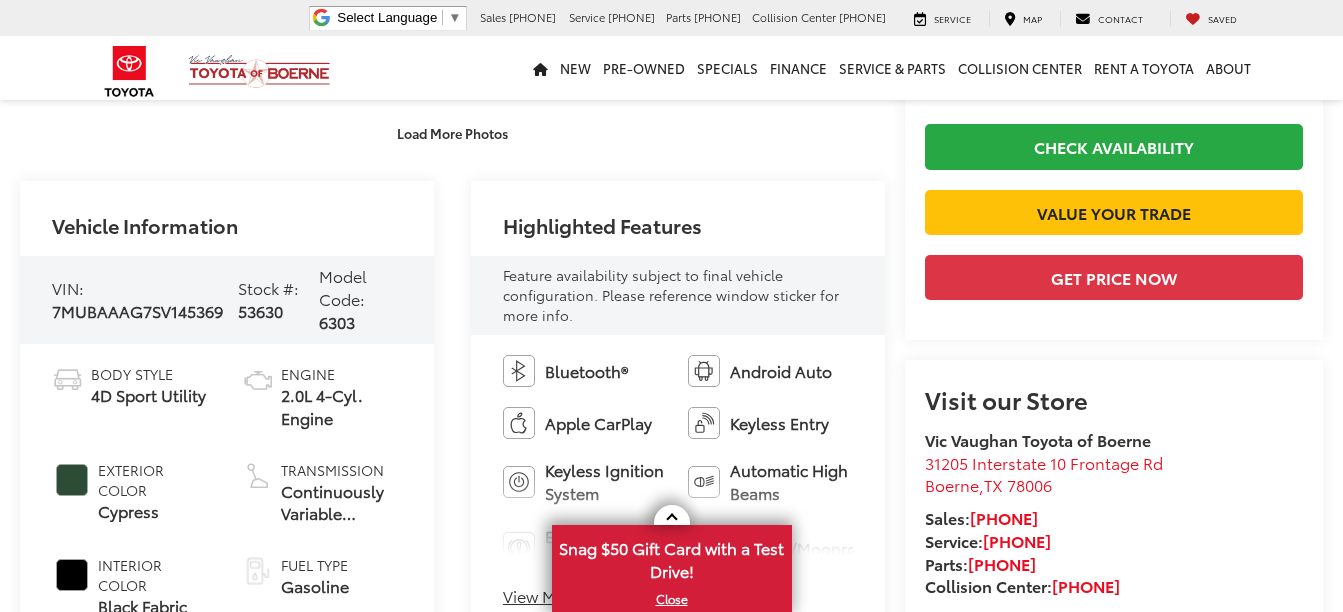 scroll, scrollTop: 700, scrollLeft: 0, axis: vertical 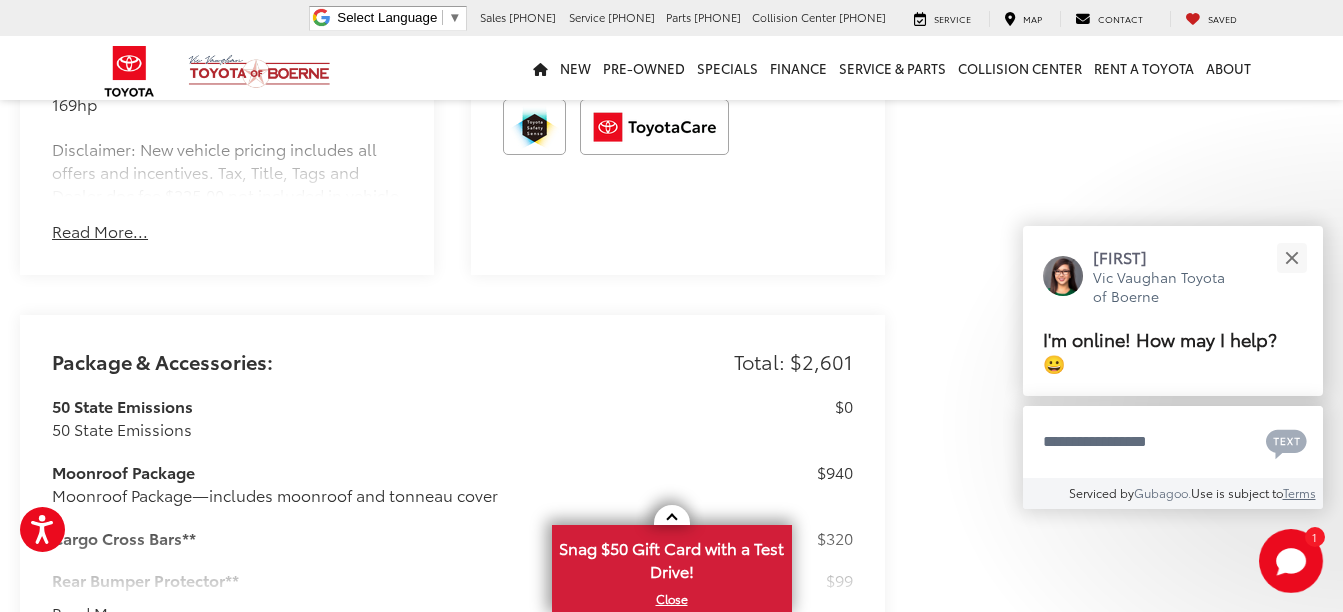 click on "Read More..." at bounding box center [100, 231] 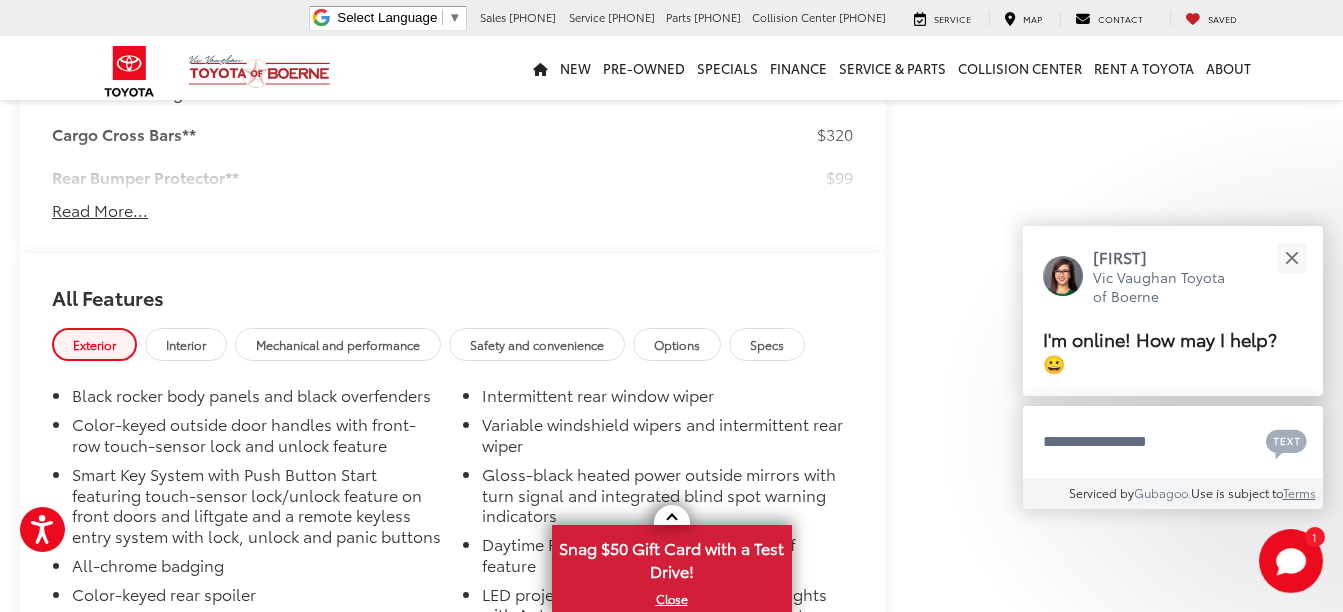 scroll, scrollTop: 2200, scrollLeft: 0, axis: vertical 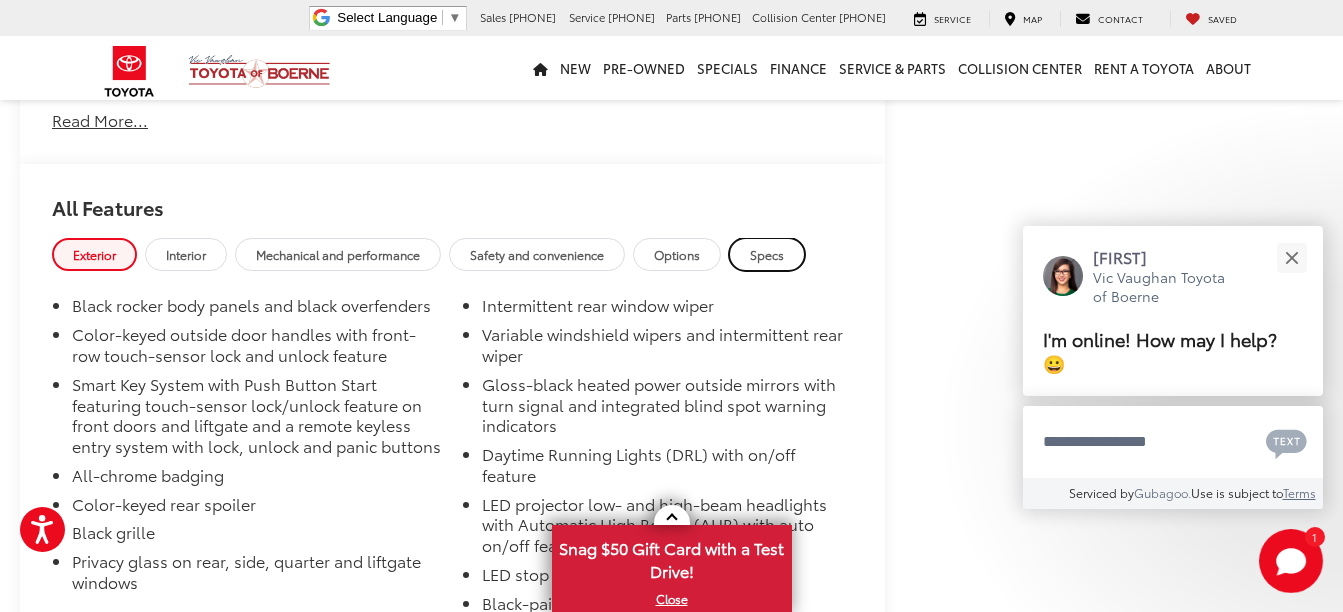 click on "Specs" at bounding box center (767, 254) 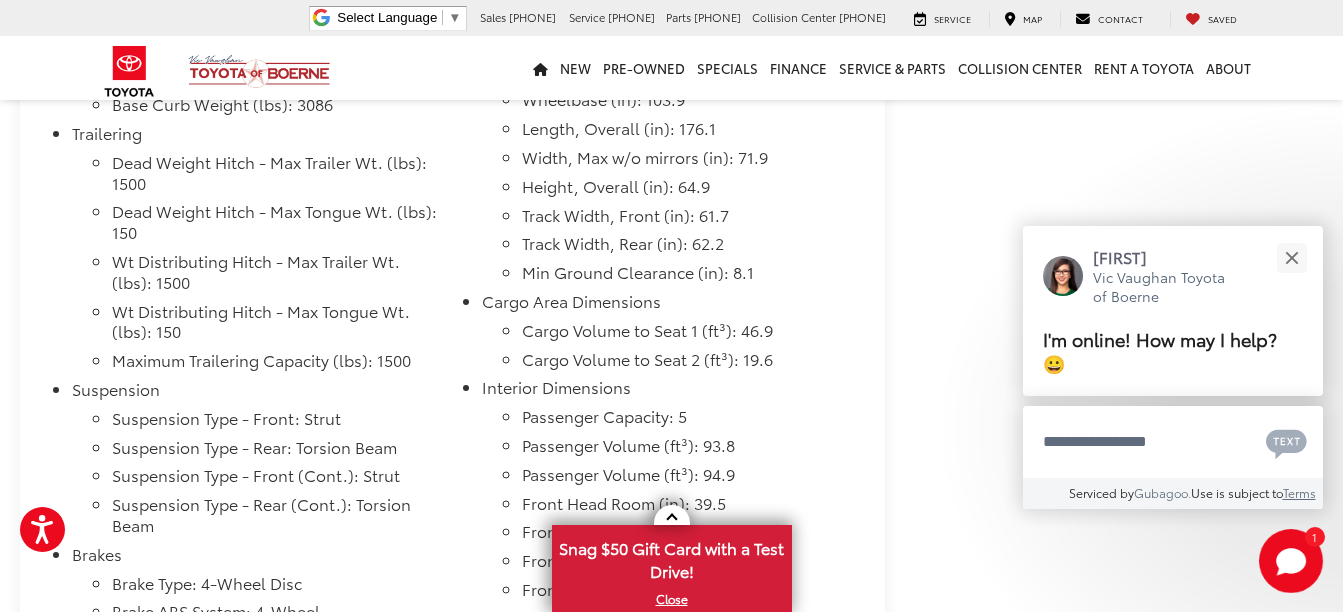 scroll, scrollTop: 2700, scrollLeft: 0, axis: vertical 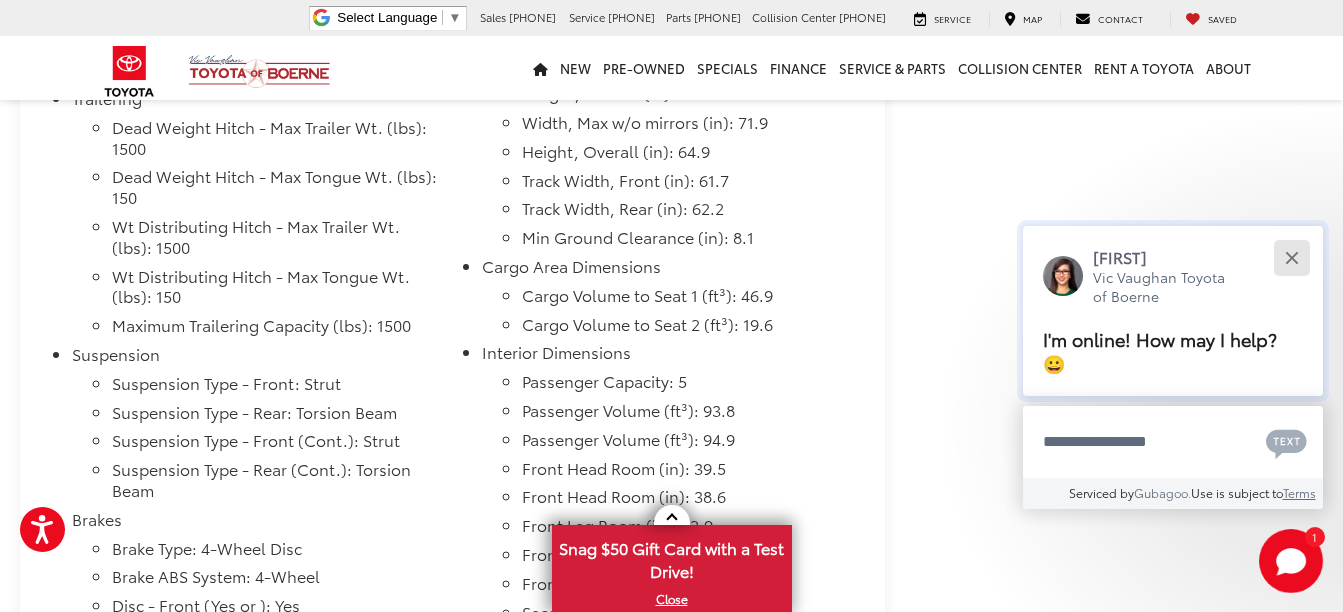click at bounding box center (1291, 257) 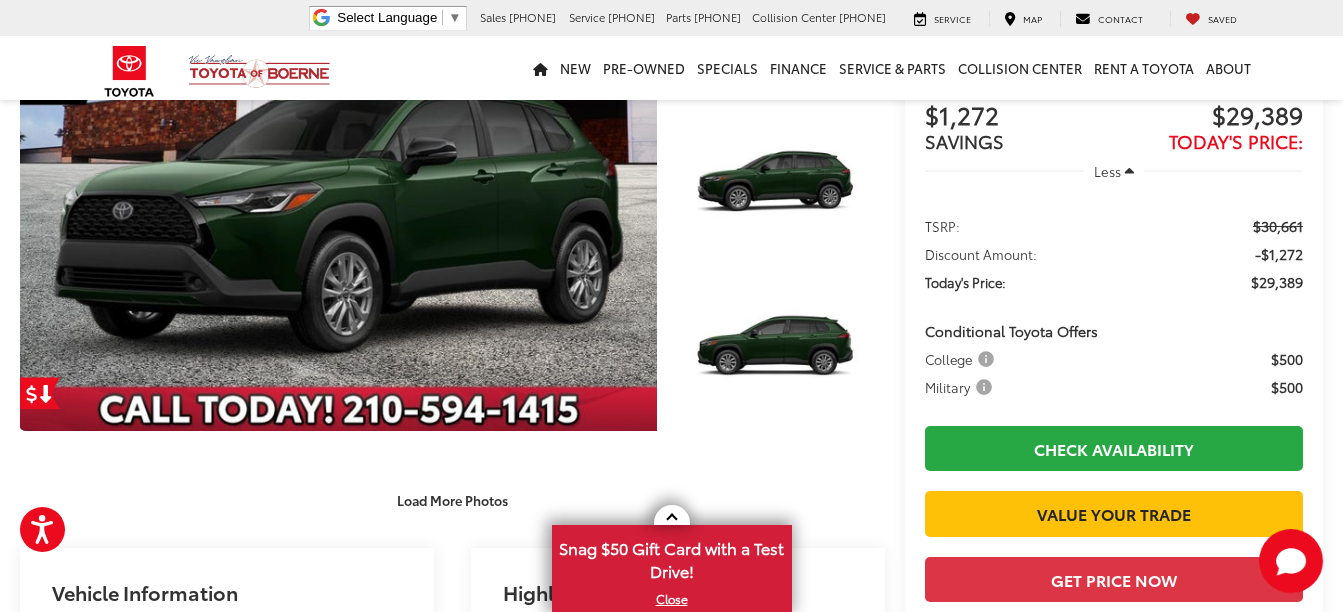 scroll, scrollTop: 0, scrollLeft: 0, axis: both 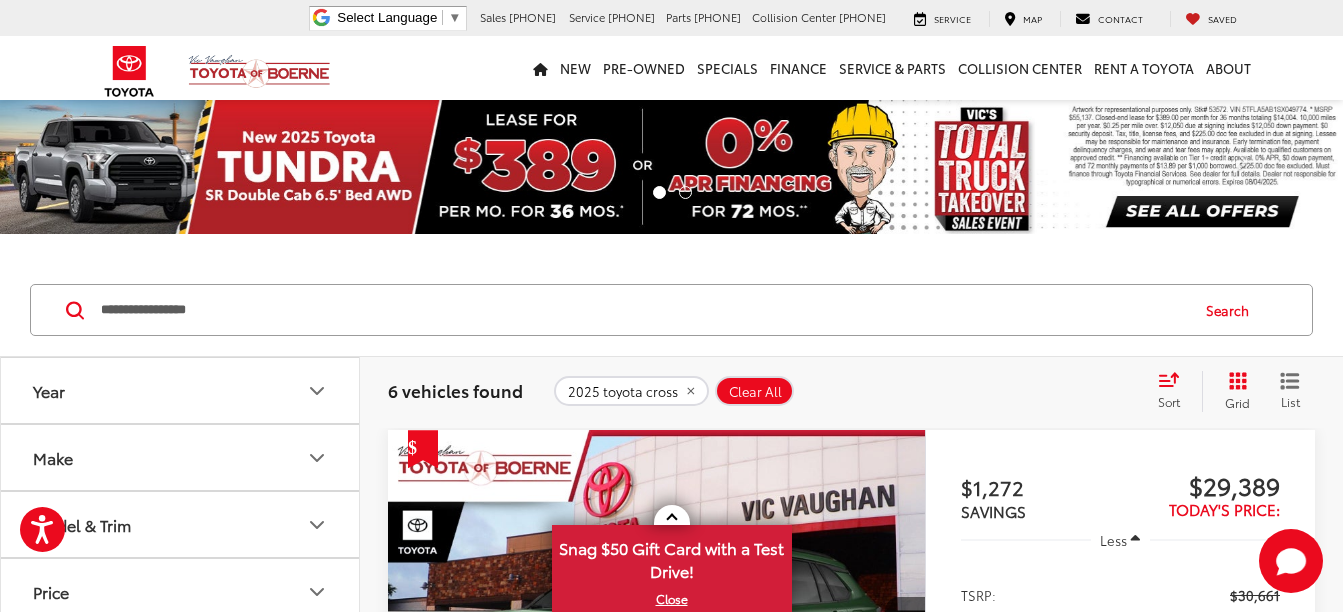 click on "**********" at bounding box center [643, 310] 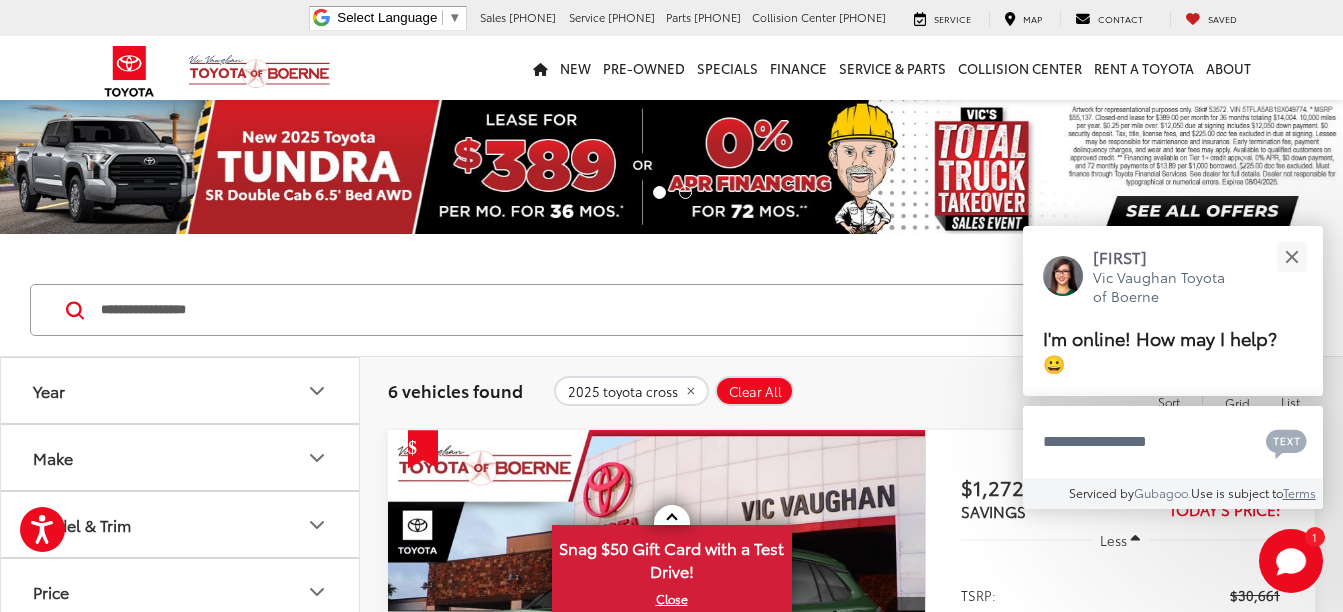 drag, startPoint x: 238, startPoint y: 310, endPoint x: 179, endPoint y: 312, distance: 59.03389 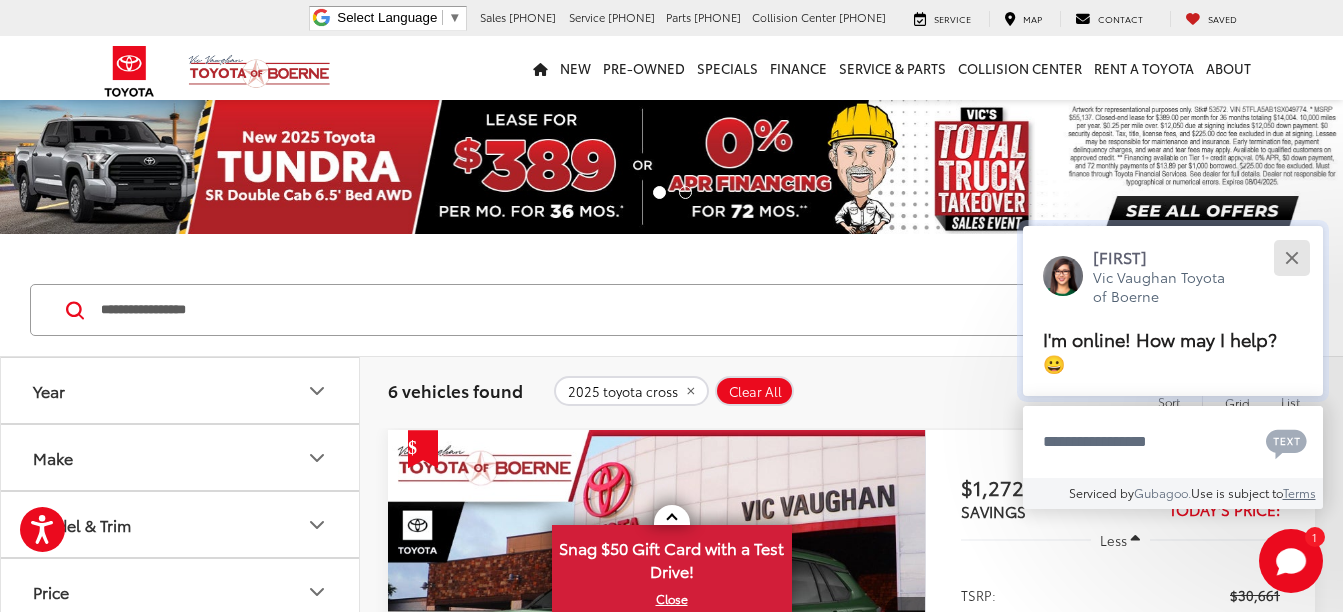 click at bounding box center (1291, 257) 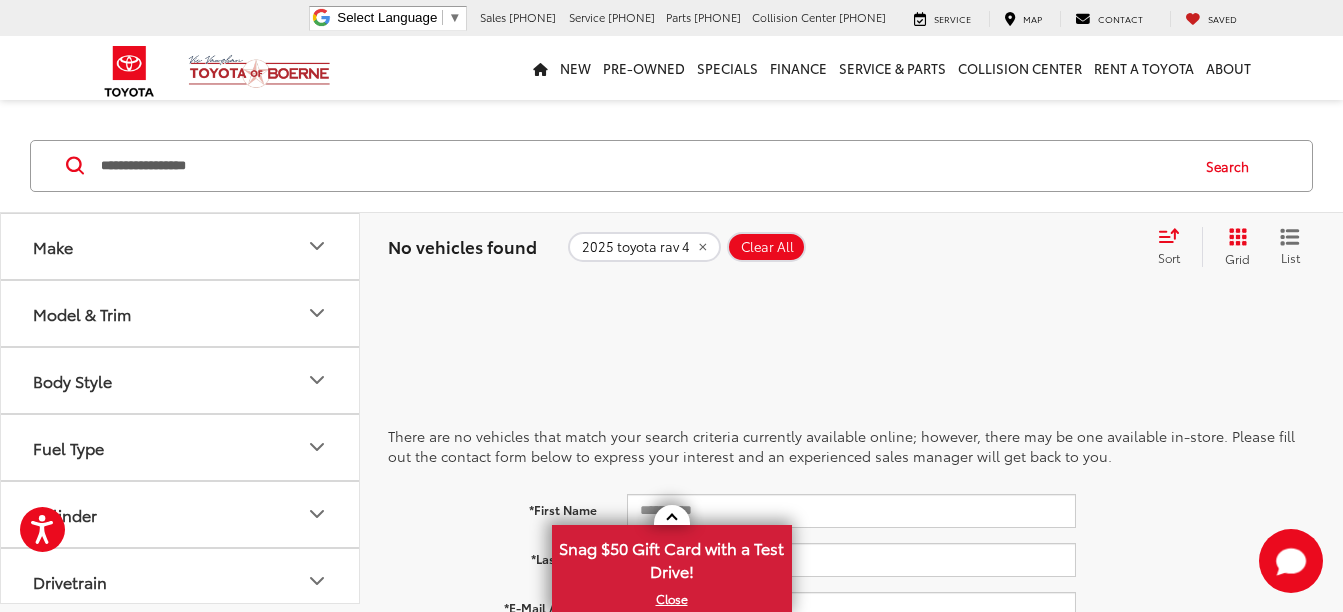 scroll, scrollTop: 0, scrollLeft: 0, axis: both 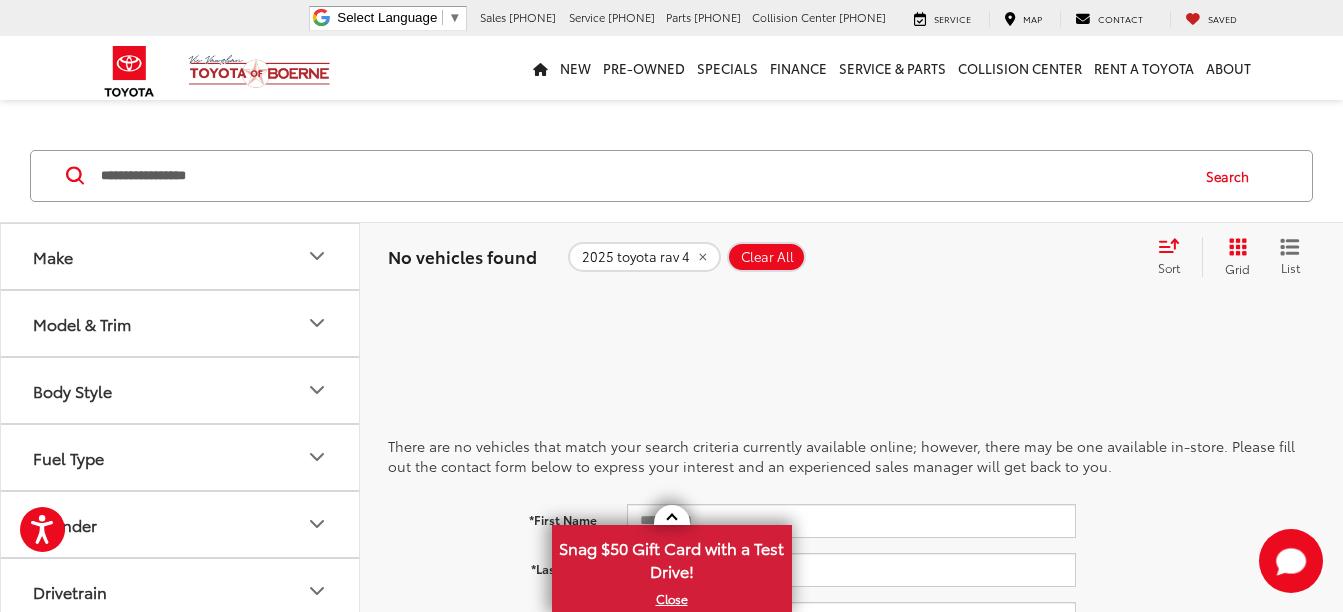 click on "**********" at bounding box center (643, 176) 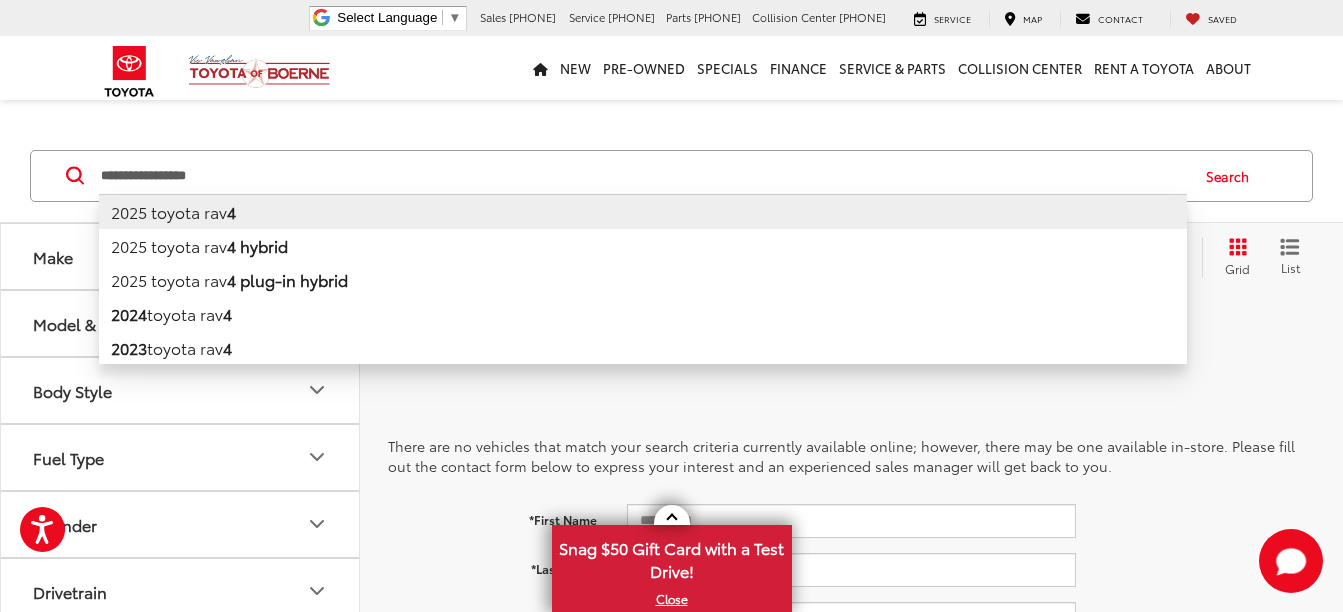 click on "2025 toyota rav 4" at bounding box center (643, 211) 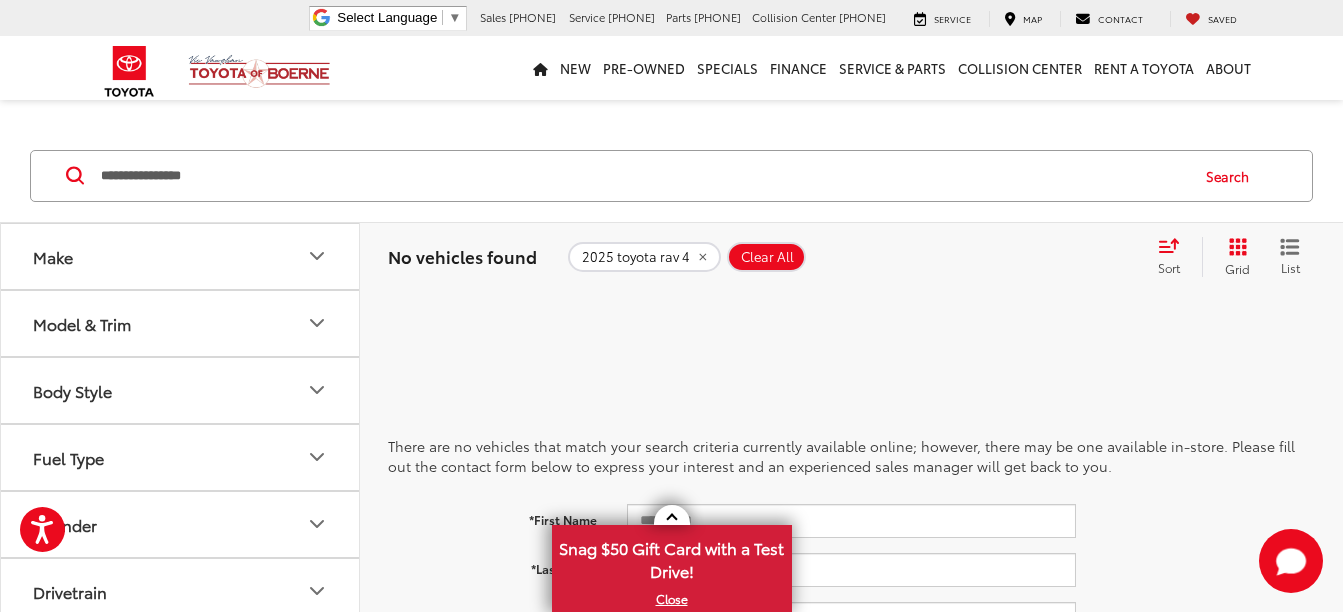 click on "**********" at bounding box center (643, 176) 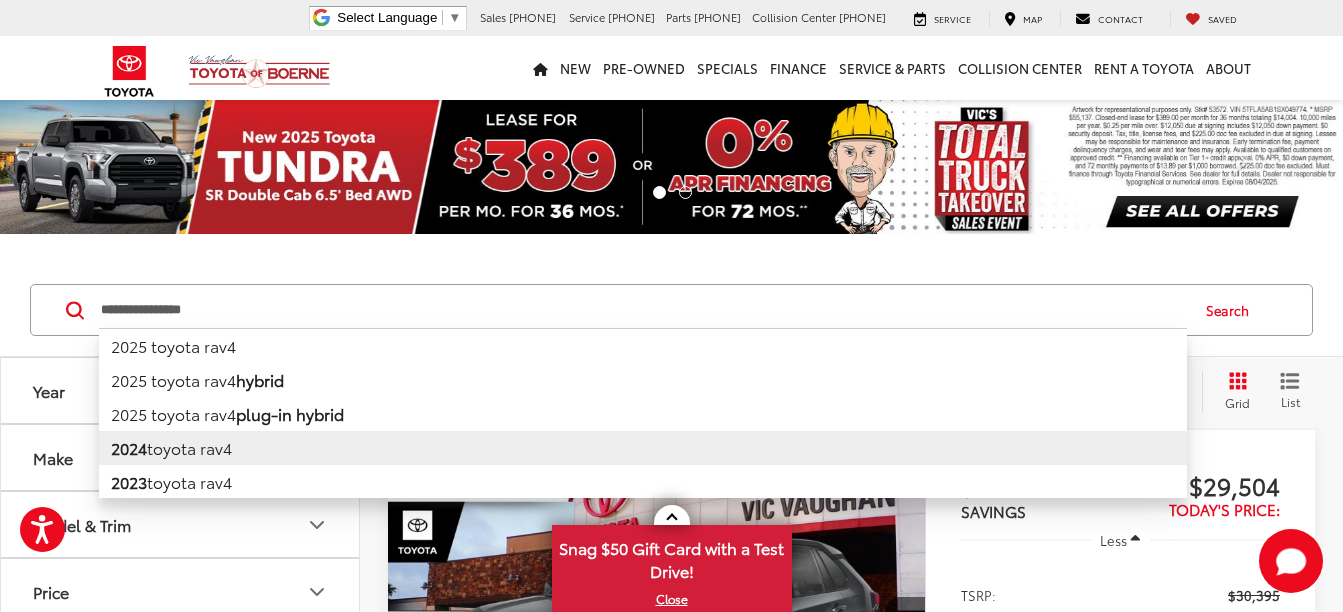 click on "2024  toyota rav4" at bounding box center [643, 448] 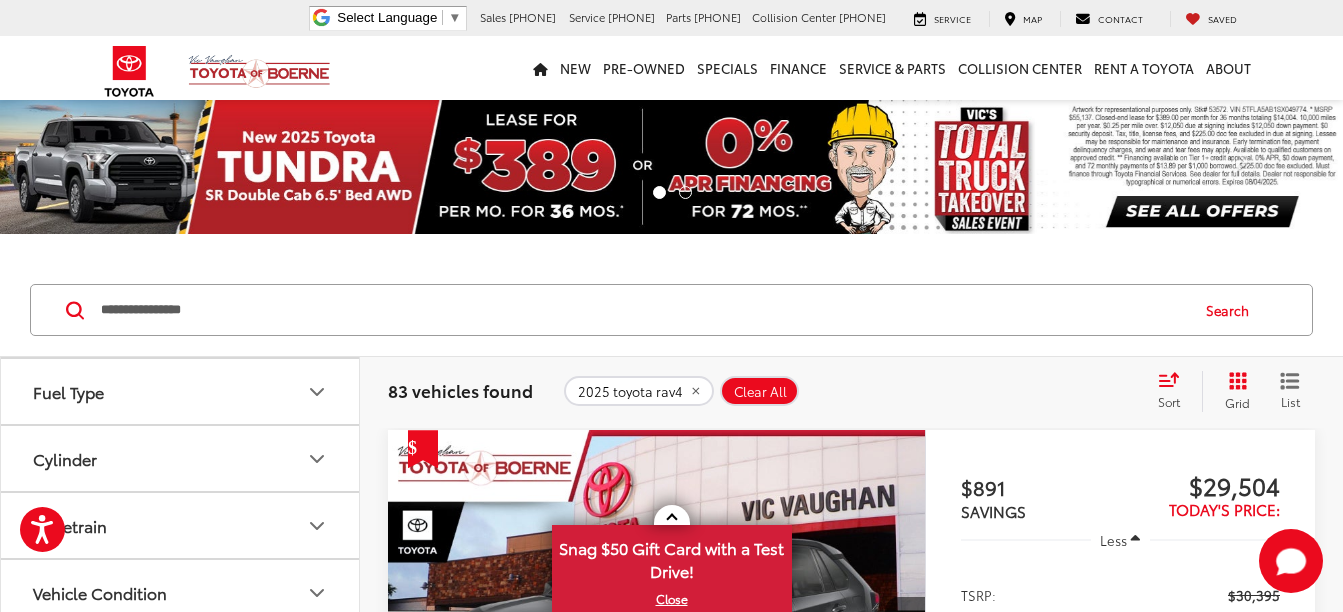scroll, scrollTop: 133, scrollLeft: 0, axis: vertical 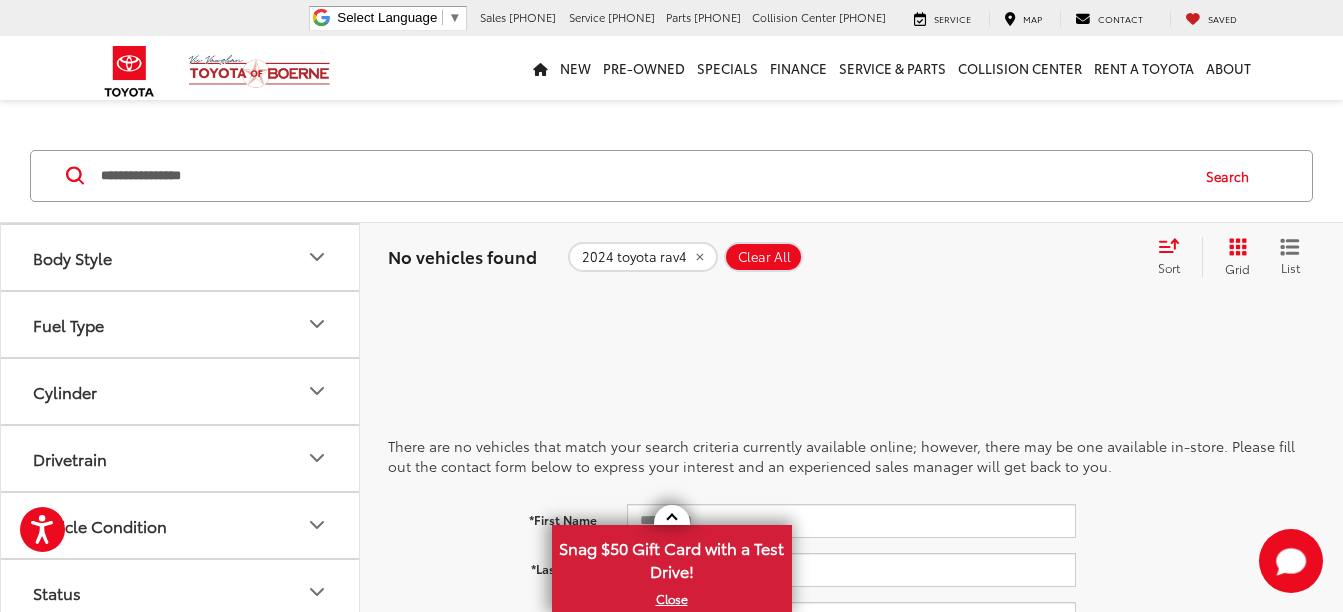 click on "**********" at bounding box center [643, 176] 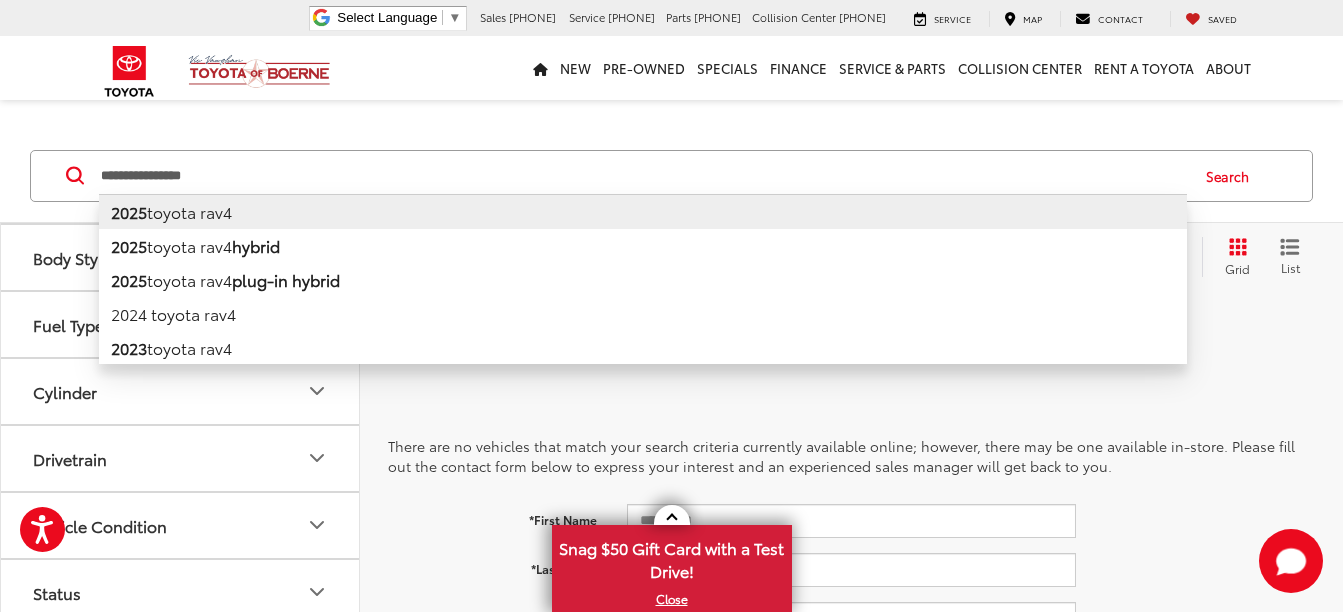 click on "2025  toyota rav4" at bounding box center (643, 211) 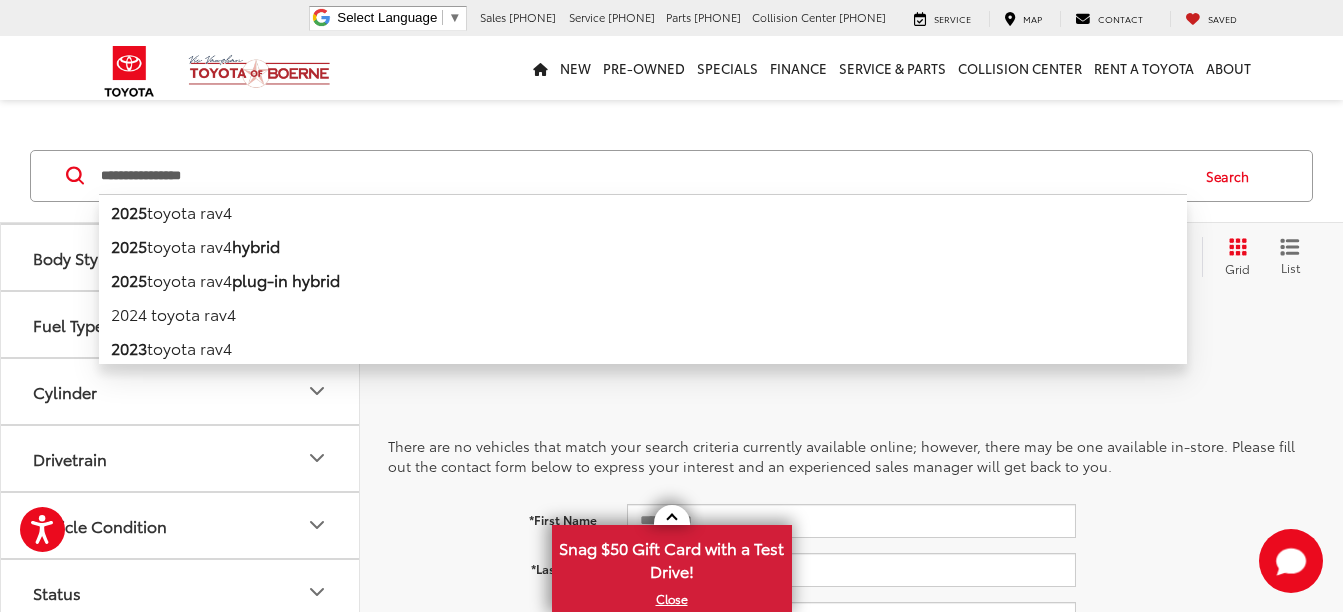 type on "**********" 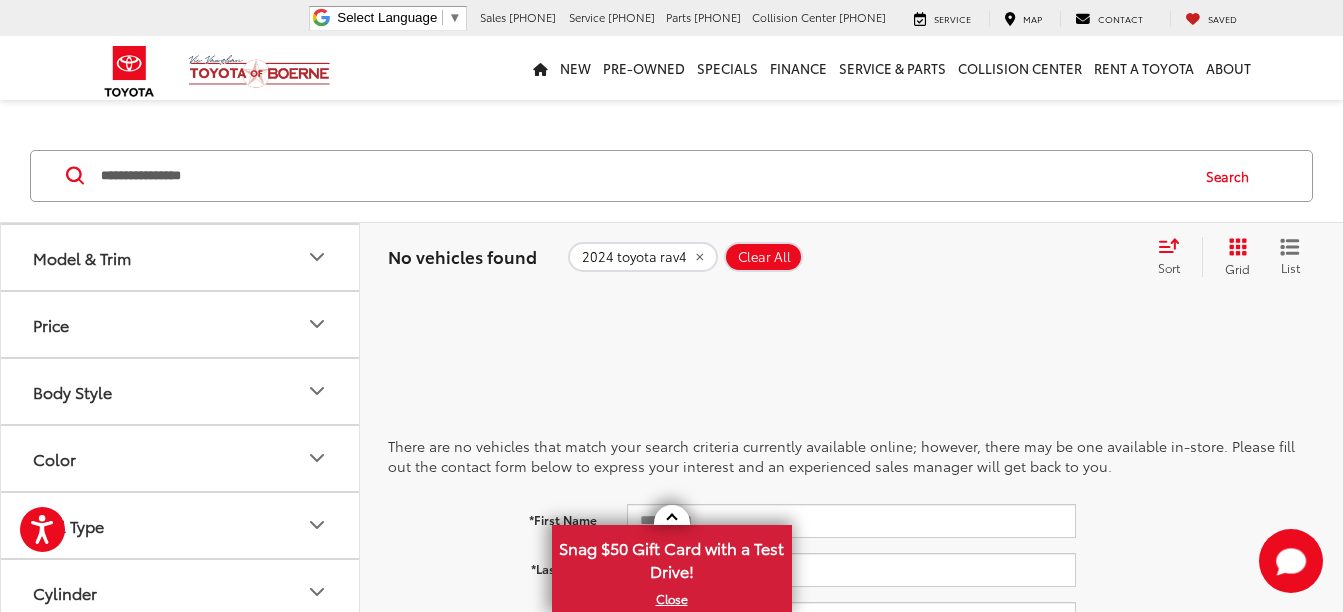scroll, scrollTop: 200, scrollLeft: 0, axis: vertical 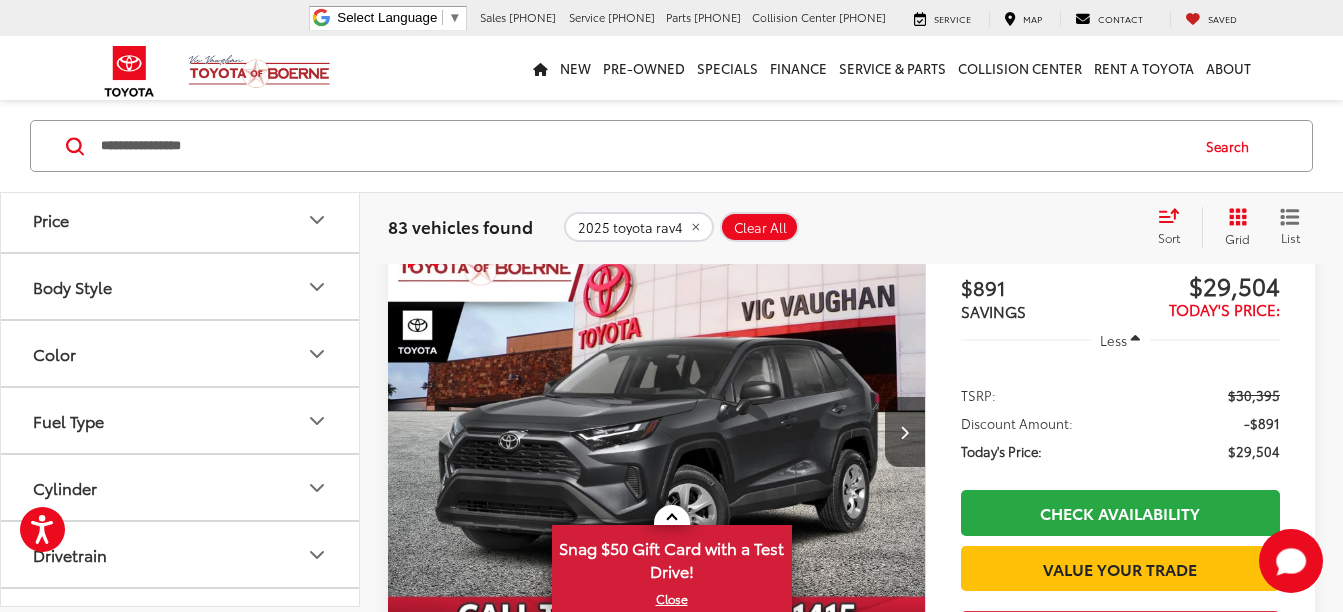 click at bounding box center (657, 432) 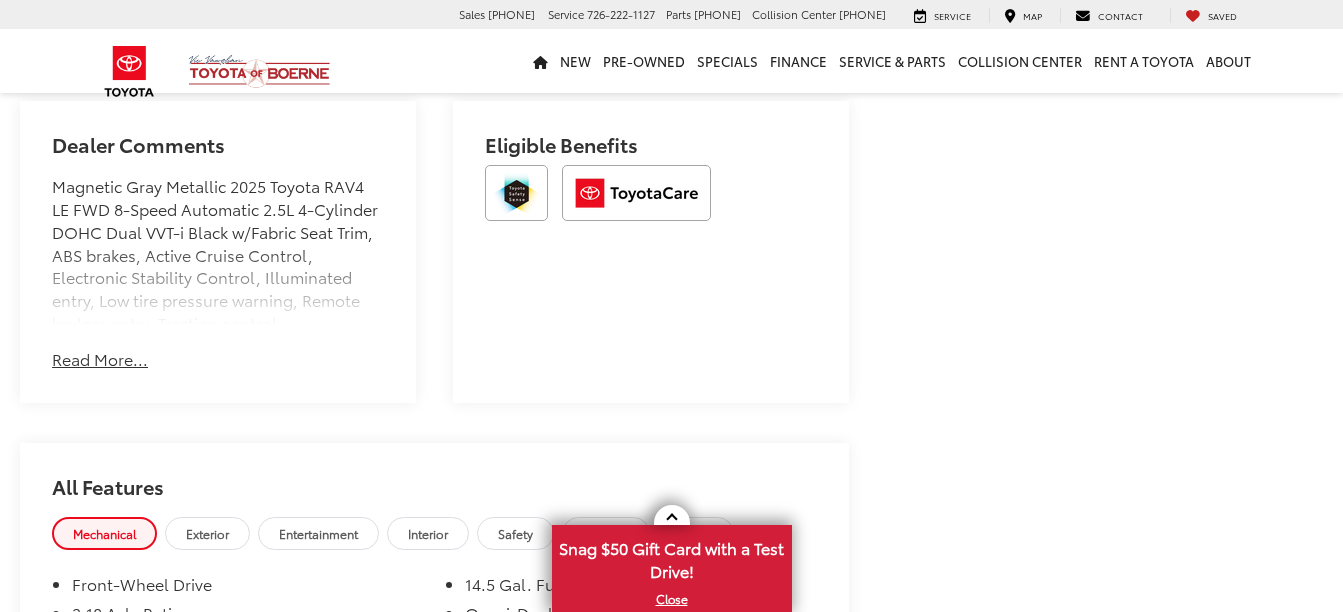 scroll, scrollTop: 1500, scrollLeft: 0, axis: vertical 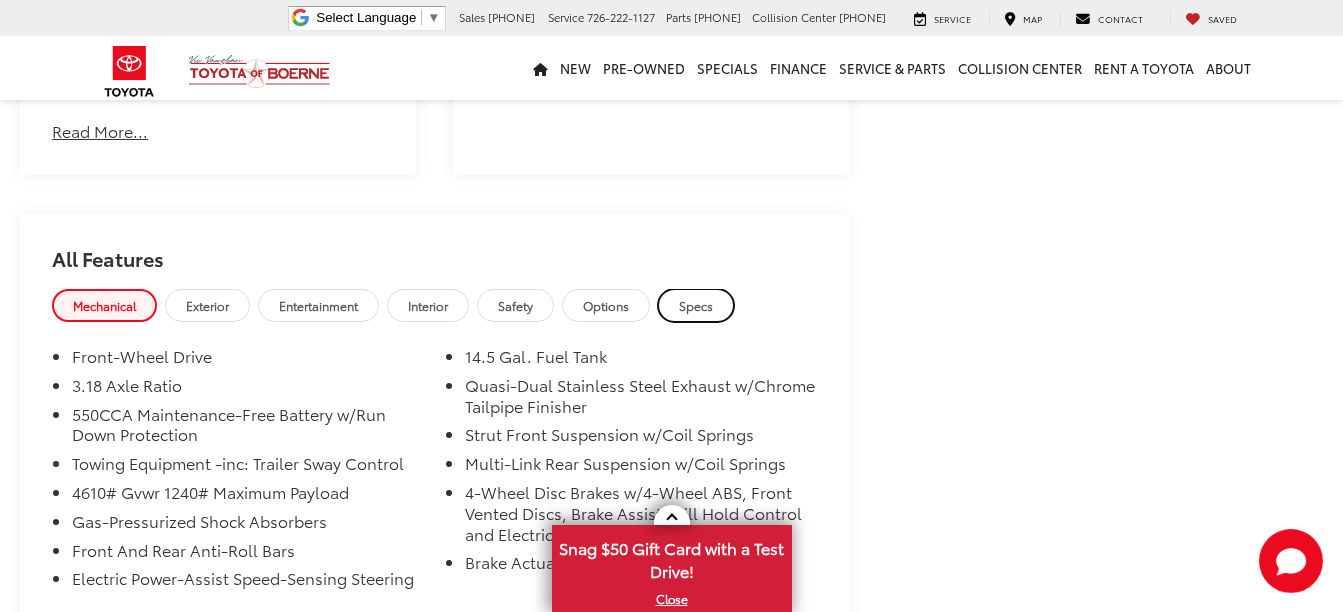 click on "Specs" at bounding box center (696, 305) 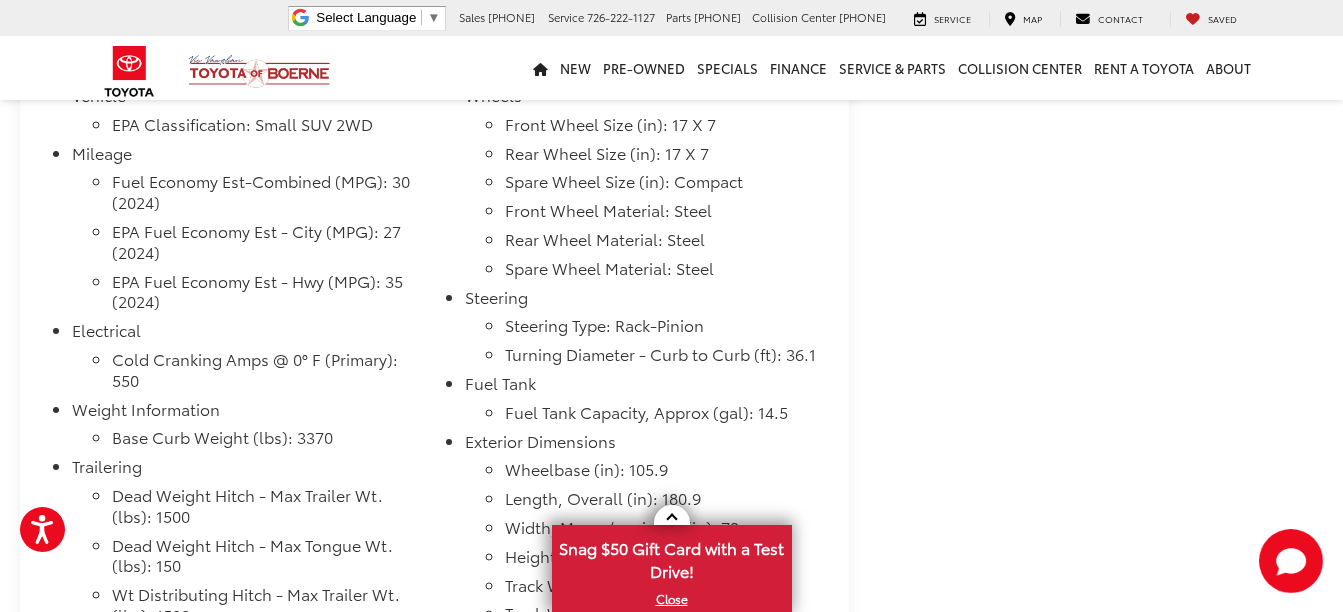 scroll, scrollTop: 1700, scrollLeft: 0, axis: vertical 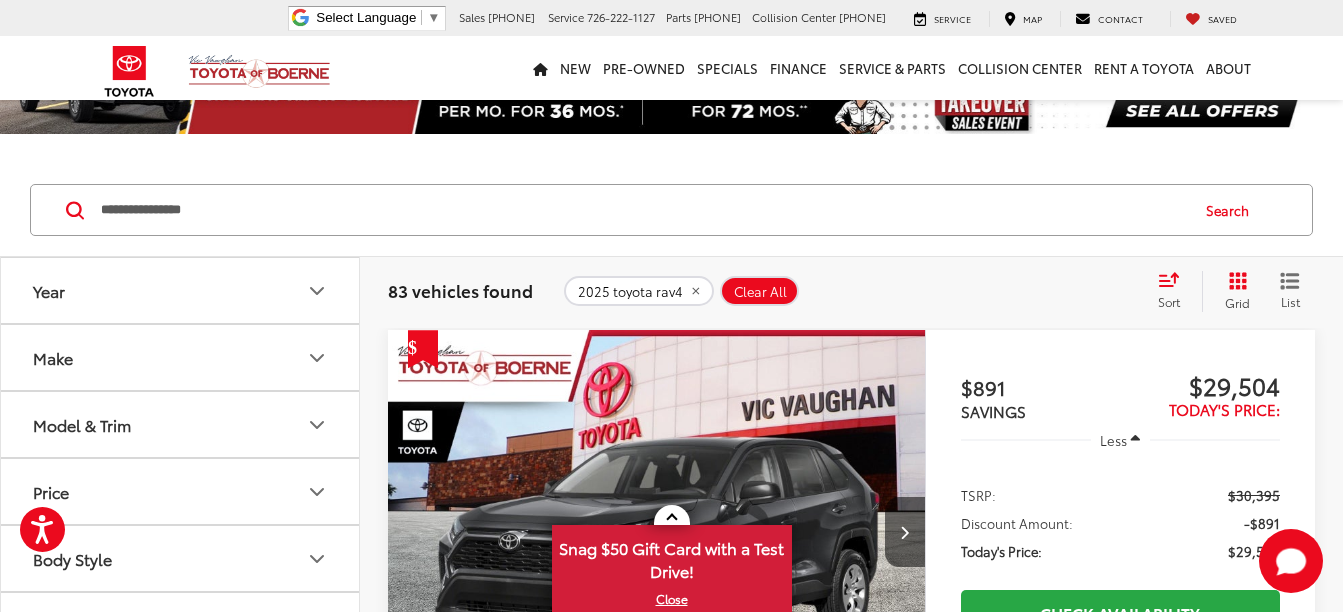 click on "**********" at bounding box center [643, 210] 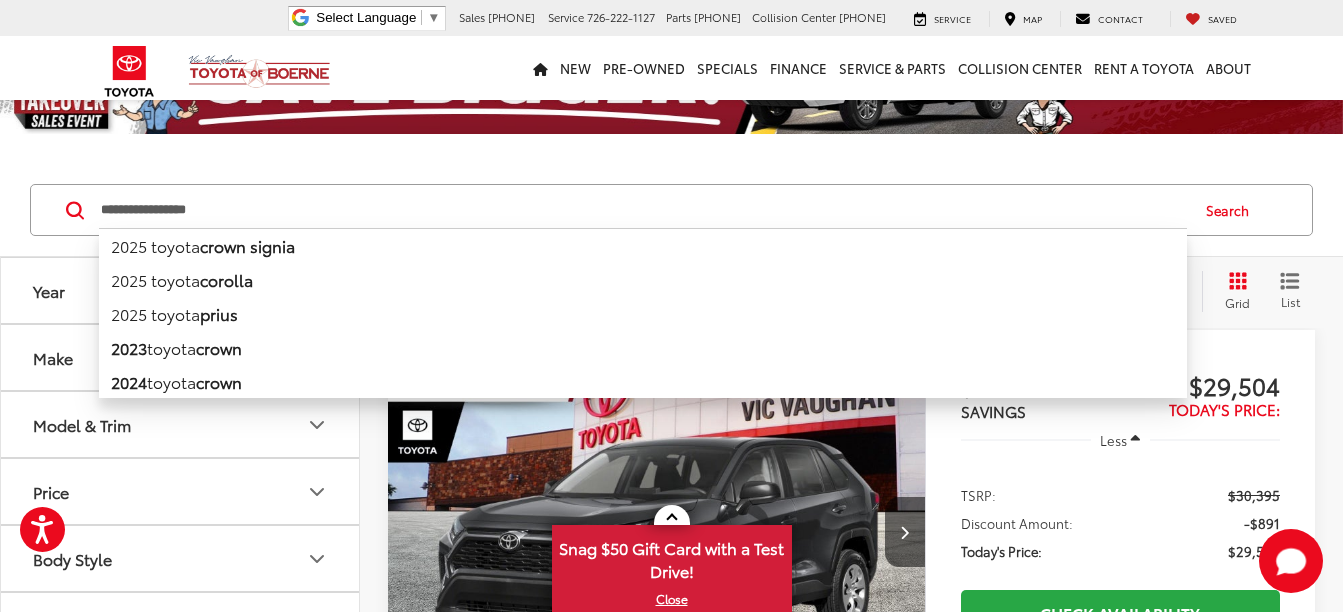 type on "**********" 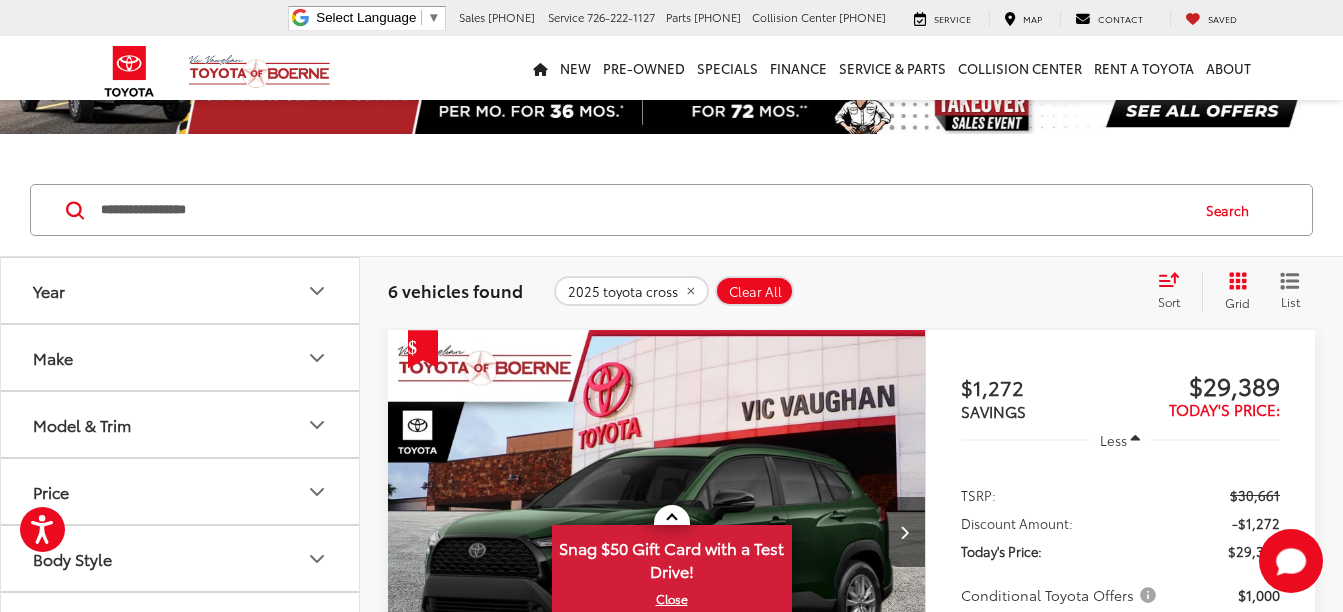 click on "Sort" at bounding box center (1175, 291) 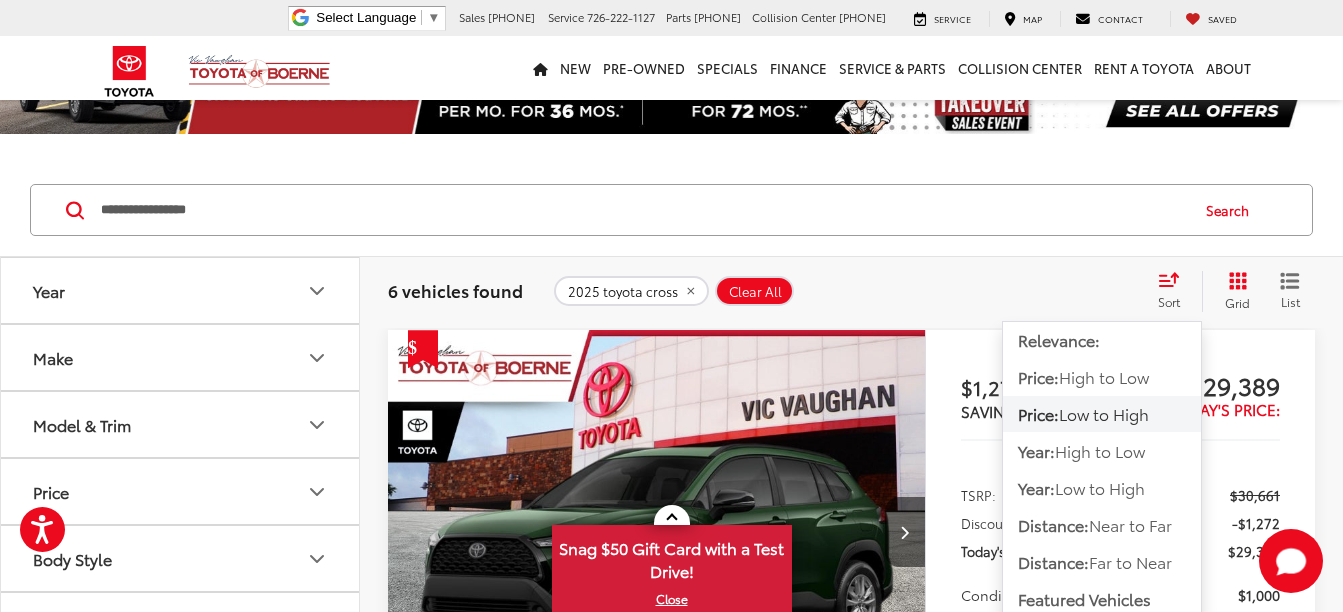 click on "Low to High" at bounding box center [1104, 413] 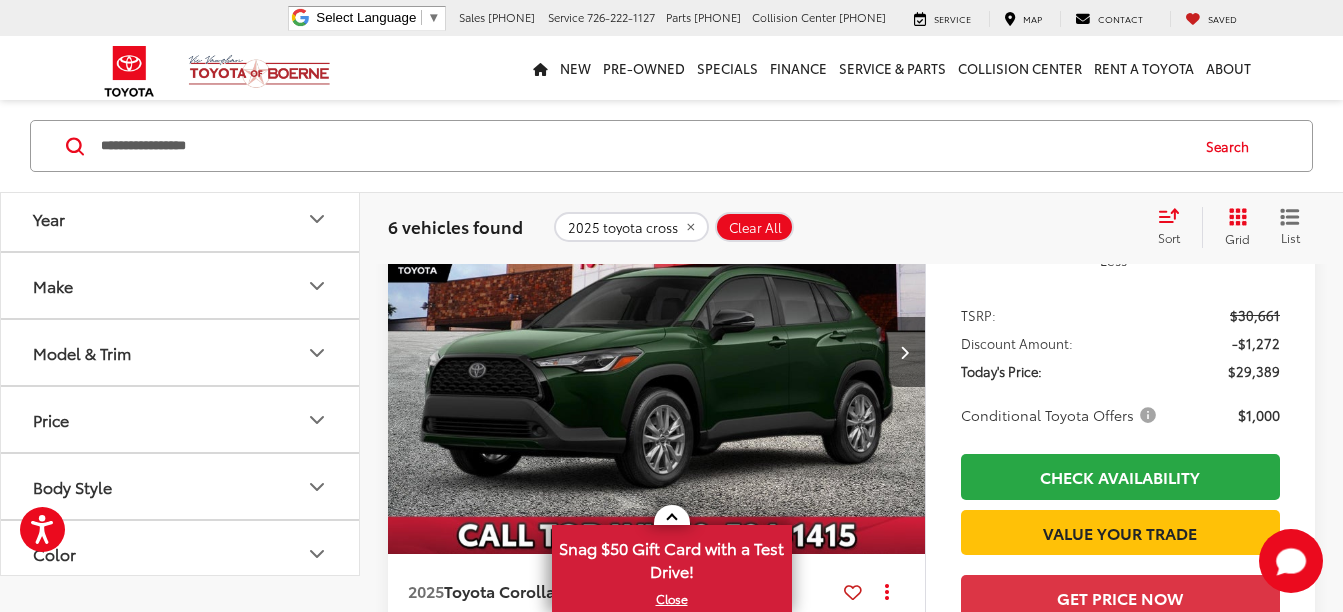 scroll, scrollTop: 64, scrollLeft: 0, axis: vertical 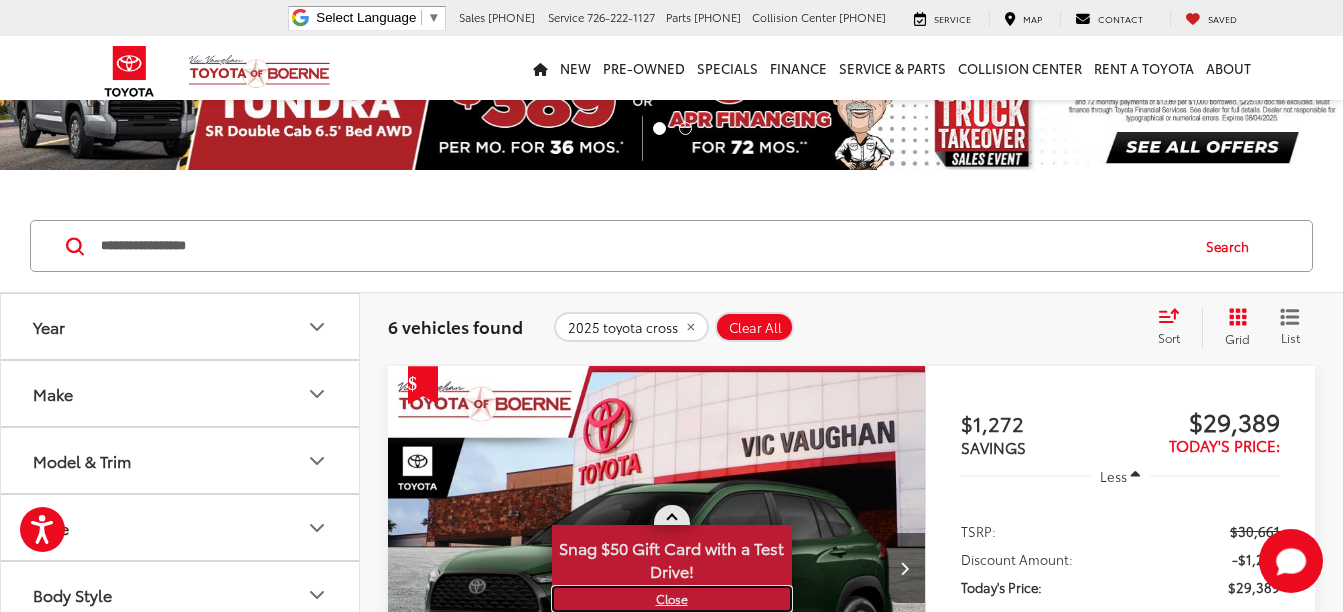 click on "X" at bounding box center (672, 599) 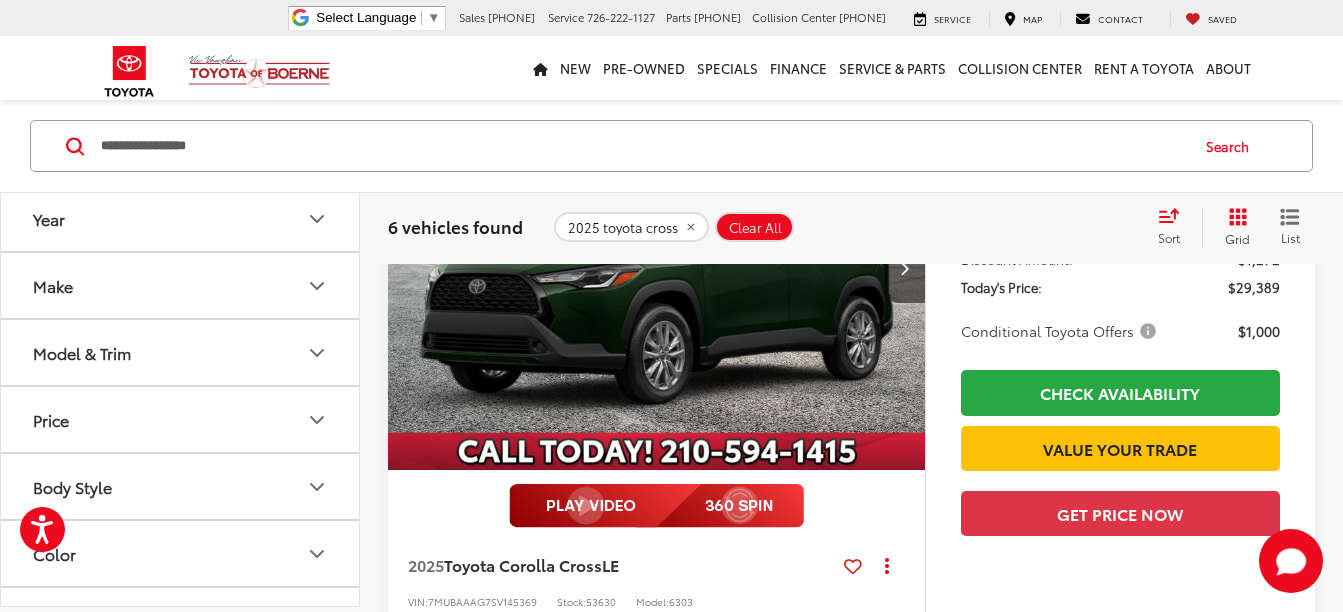 scroll, scrollTop: 264, scrollLeft: 0, axis: vertical 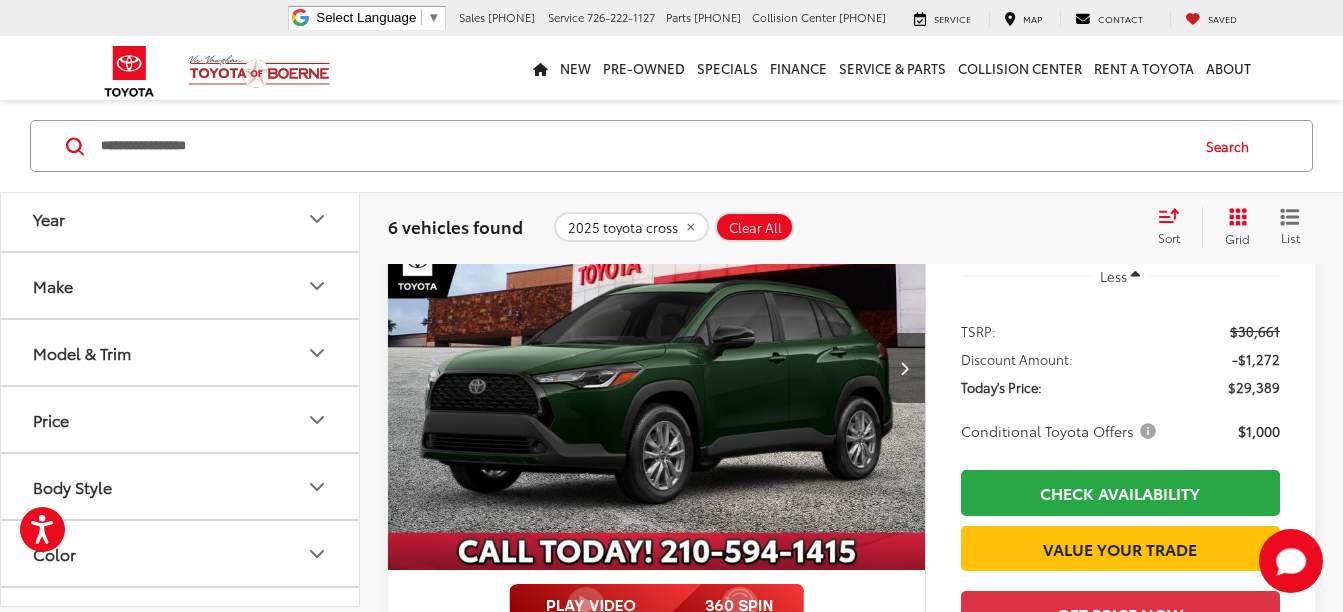 click at bounding box center [657, 368] 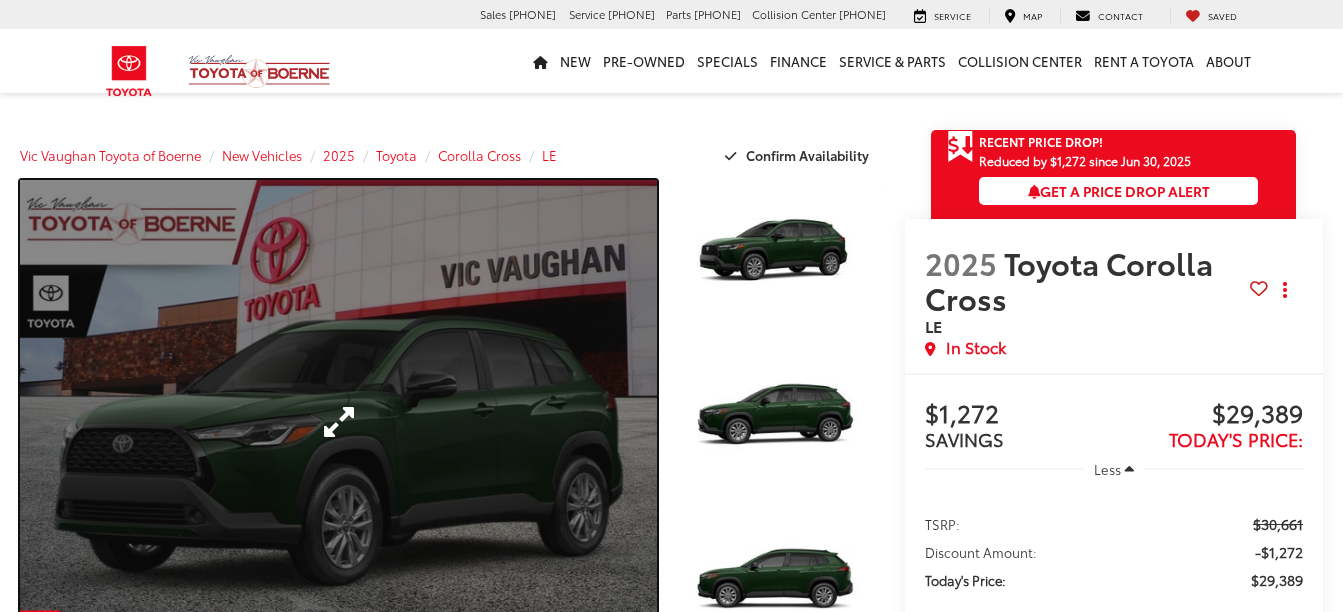 click at bounding box center [338, 422] 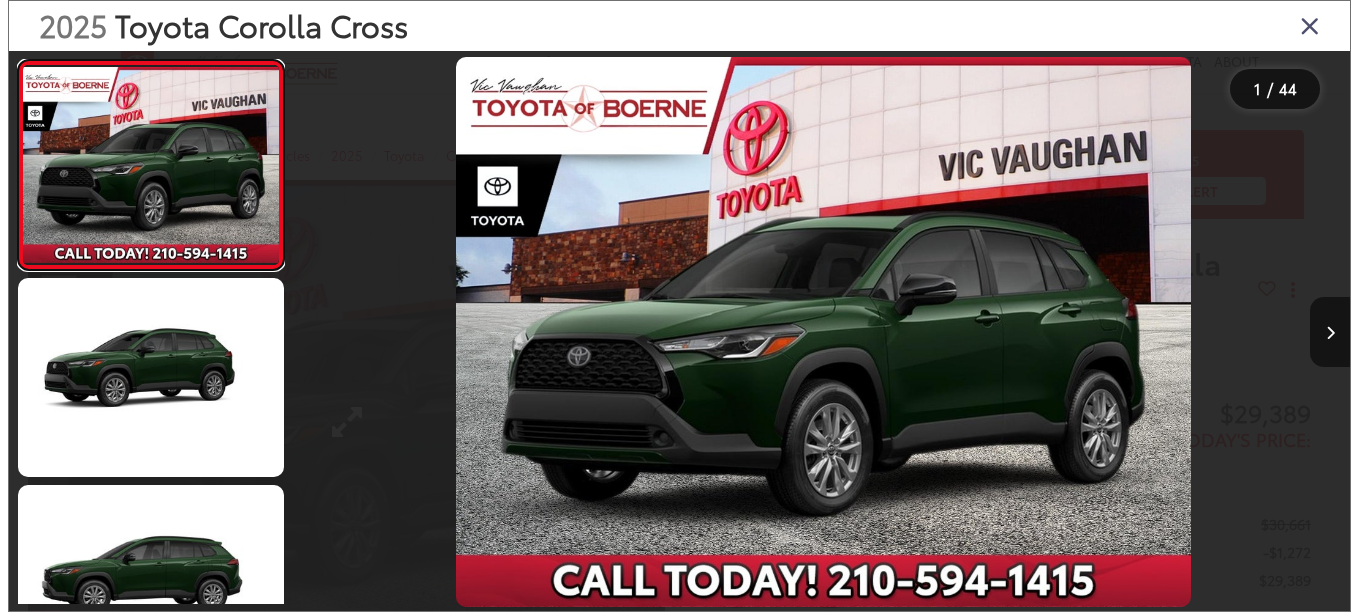 scroll, scrollTop: 0, scrollLeft: 0, axis: both 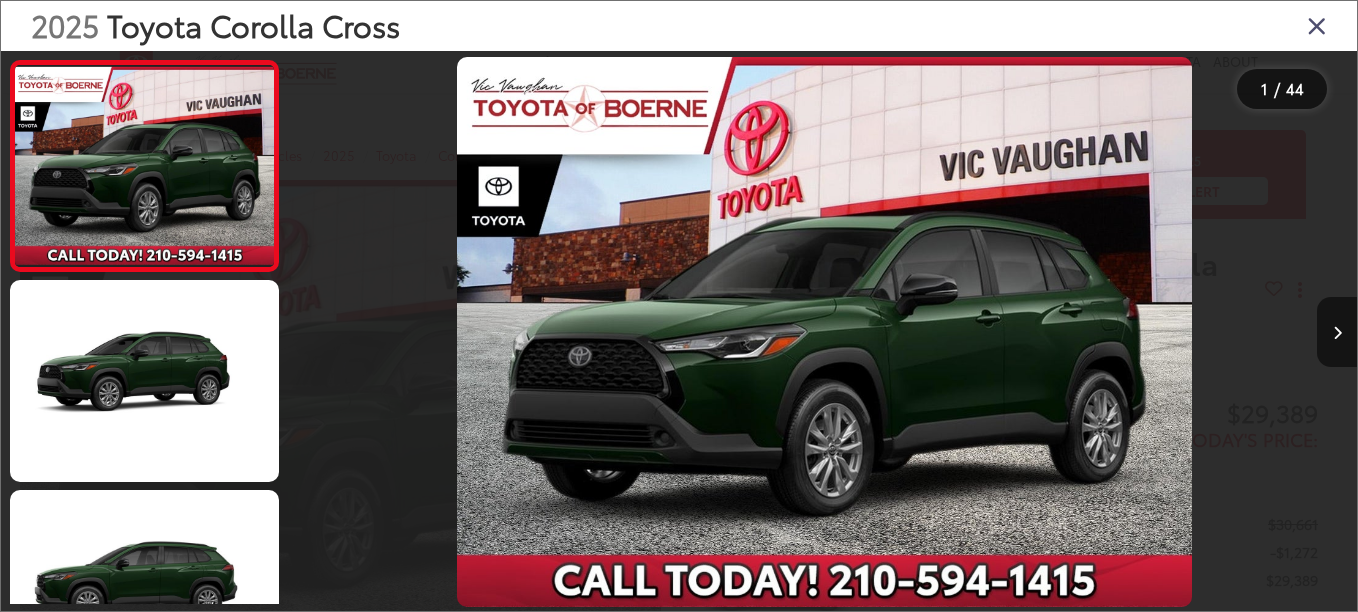 click at bounding box center [824, 332] 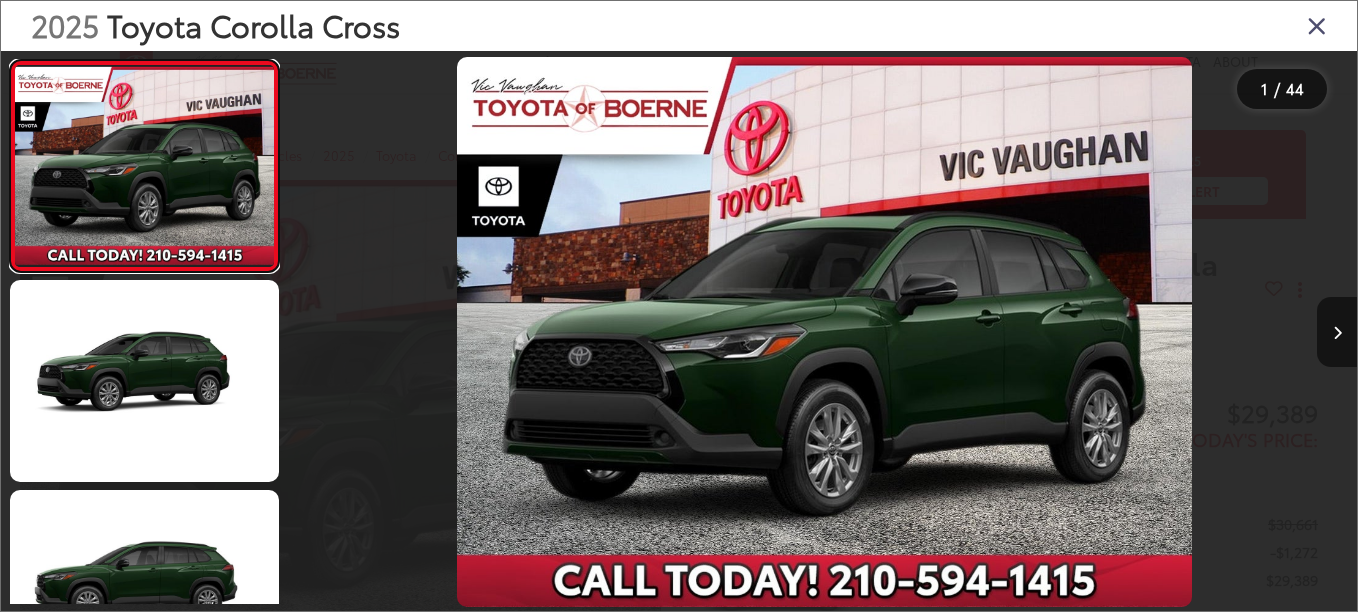 scroll, scrollTop: 0, scrollLeft: 0, axis: both 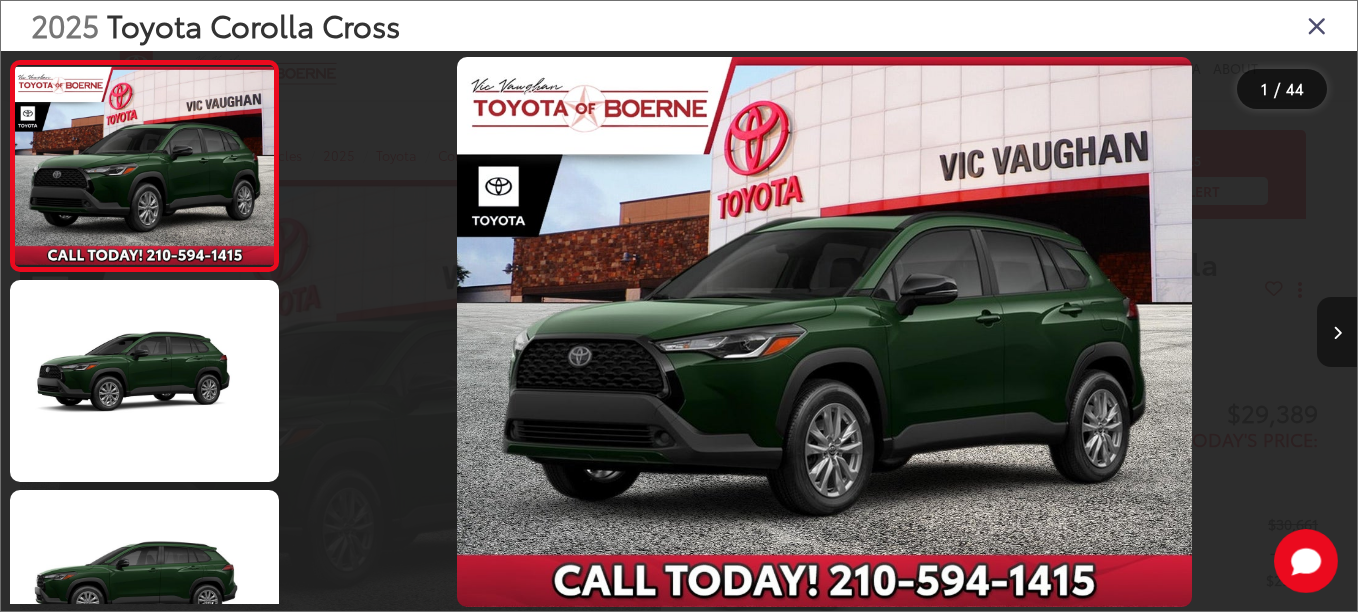 click at bounding box center [1337, 332] 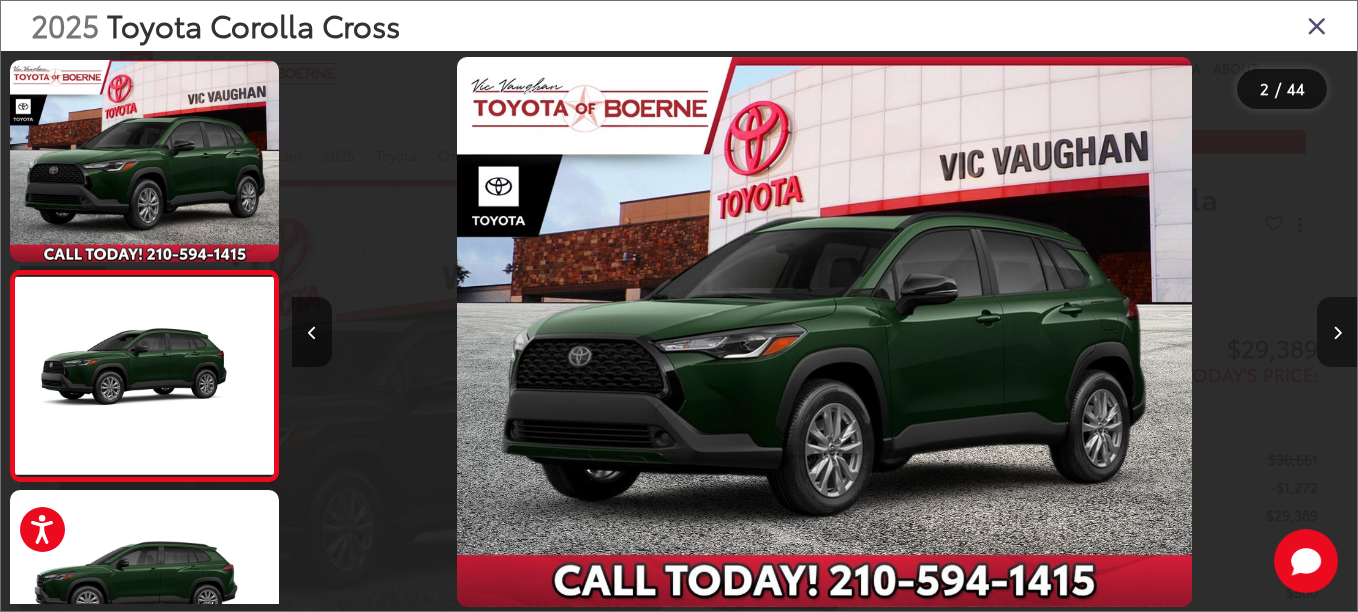 click at bounding box center [1337, 332] 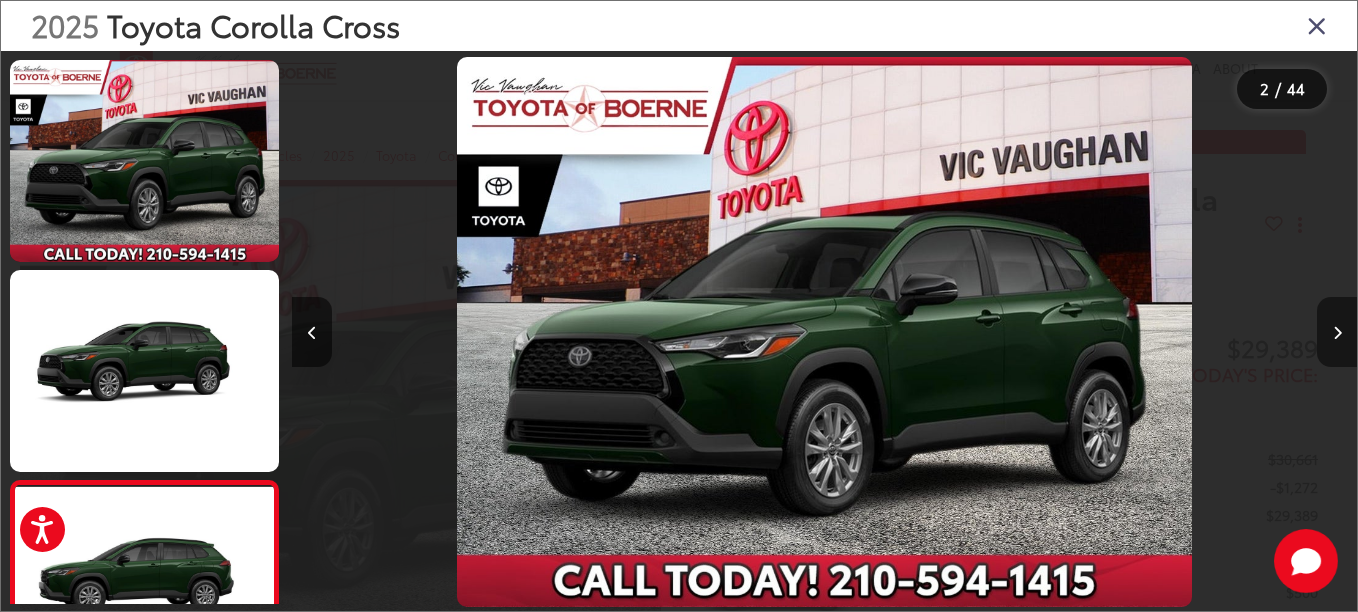 scroll, scrollTop: 0, scrollLeft: 1065, axis: horizontal 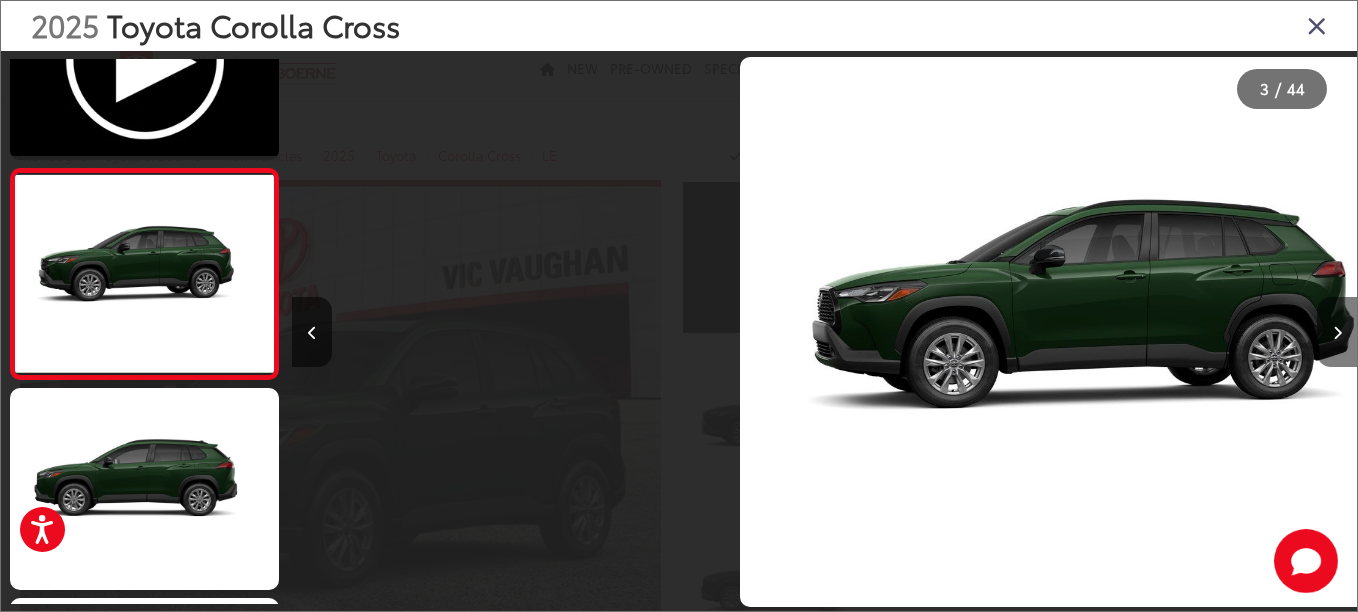 click at bounding box center (1337, 332) 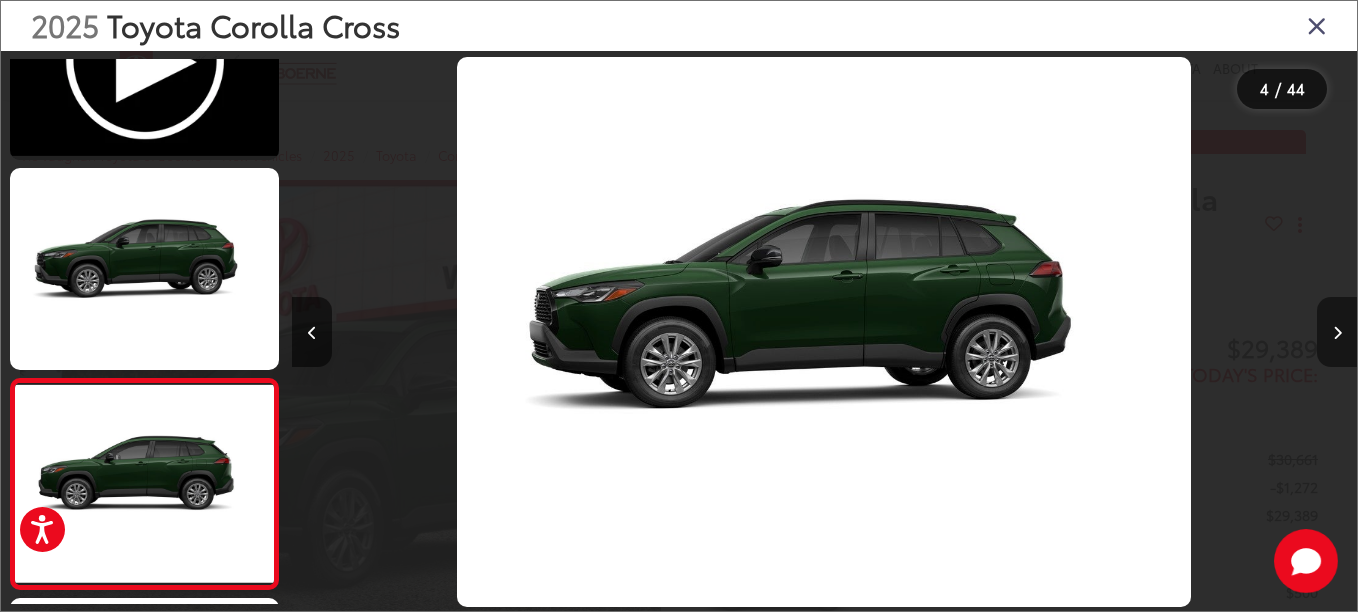 scroll, scrollTop: 0, scrollLeft: 2700, axis: horizontal 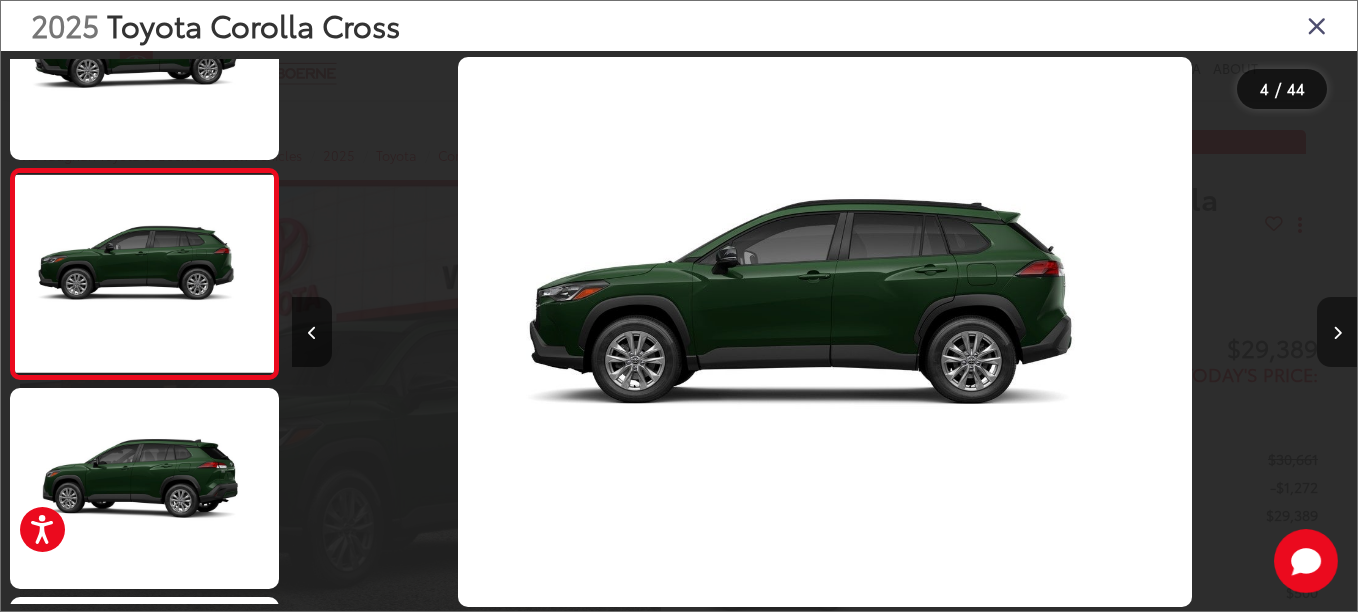 click at bounding box center (1337, 332) 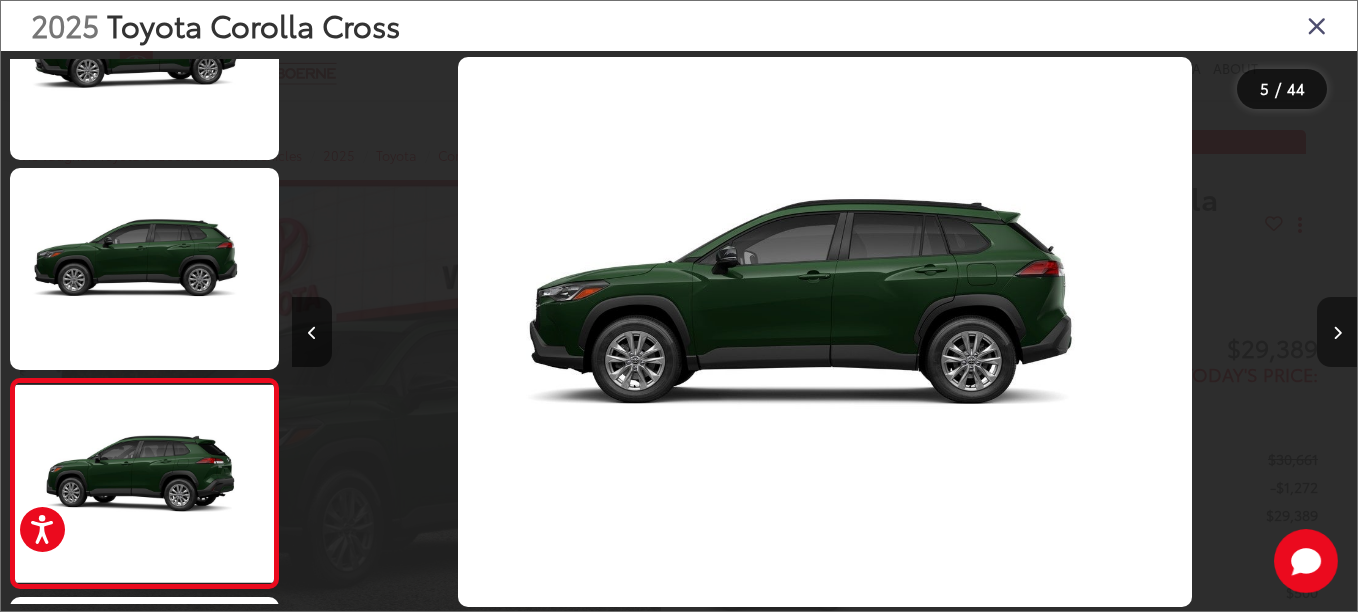 scroll, scrollTop: 0, scrollLeft: 4254, axis: horizontal 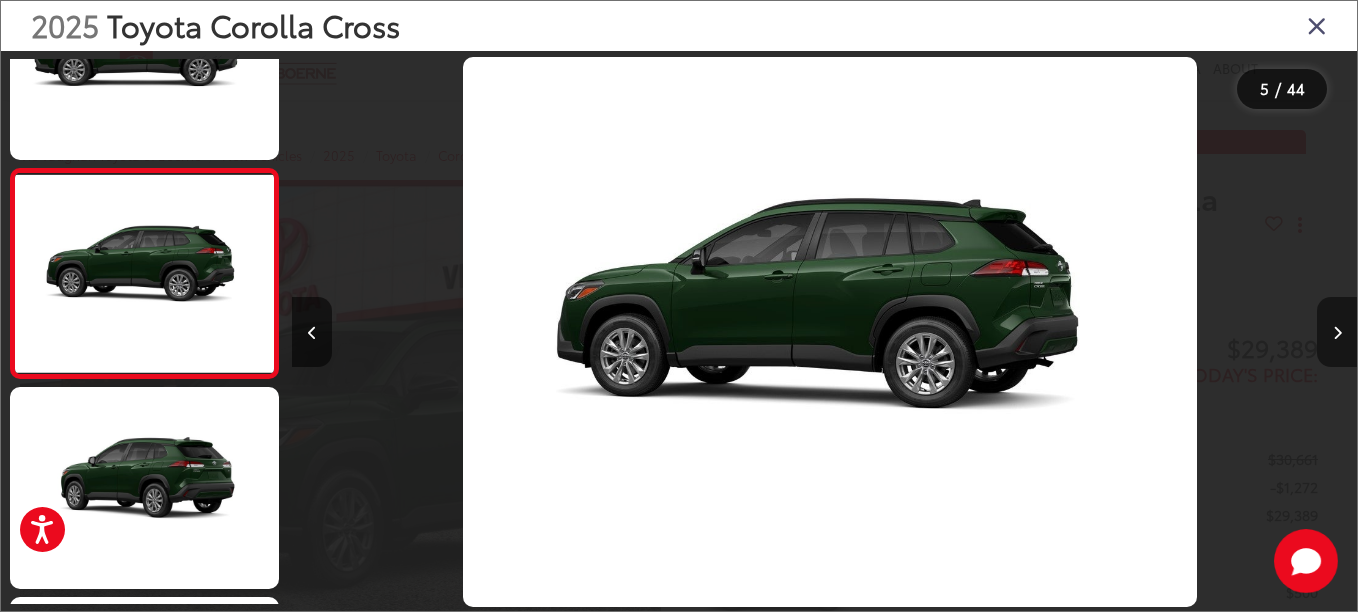 click at bounding box center (1337, 332) 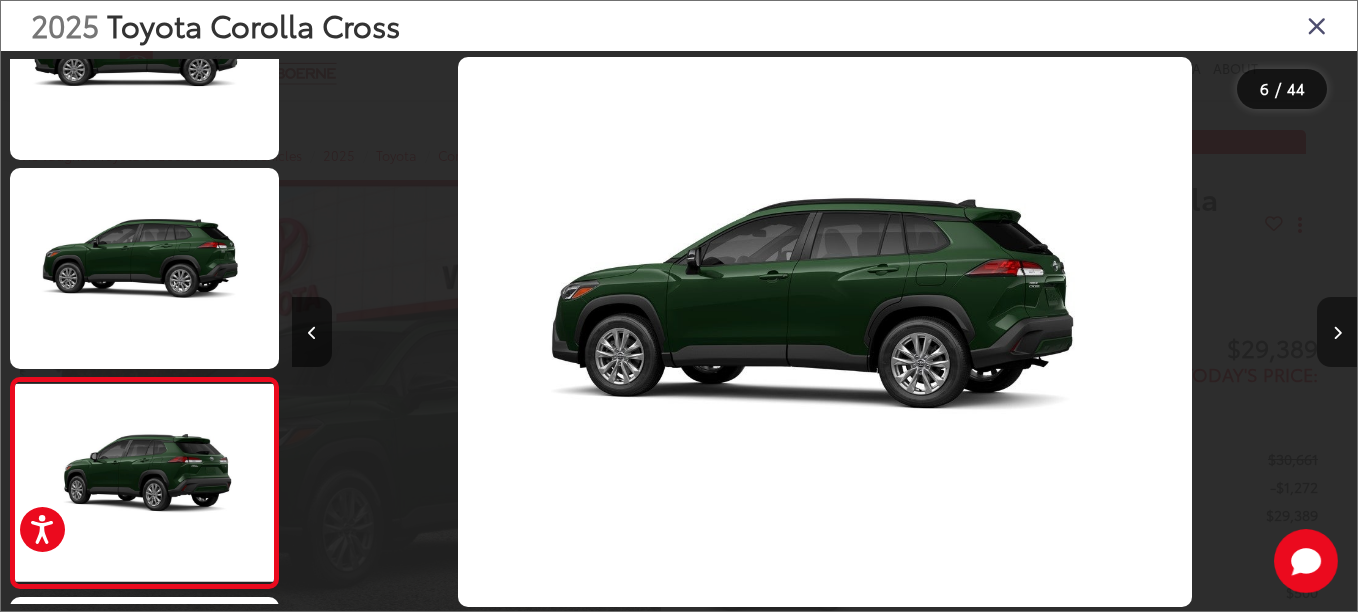 scroll, scrollTop: 0, scrollLeft: 4309, axis: horizontal 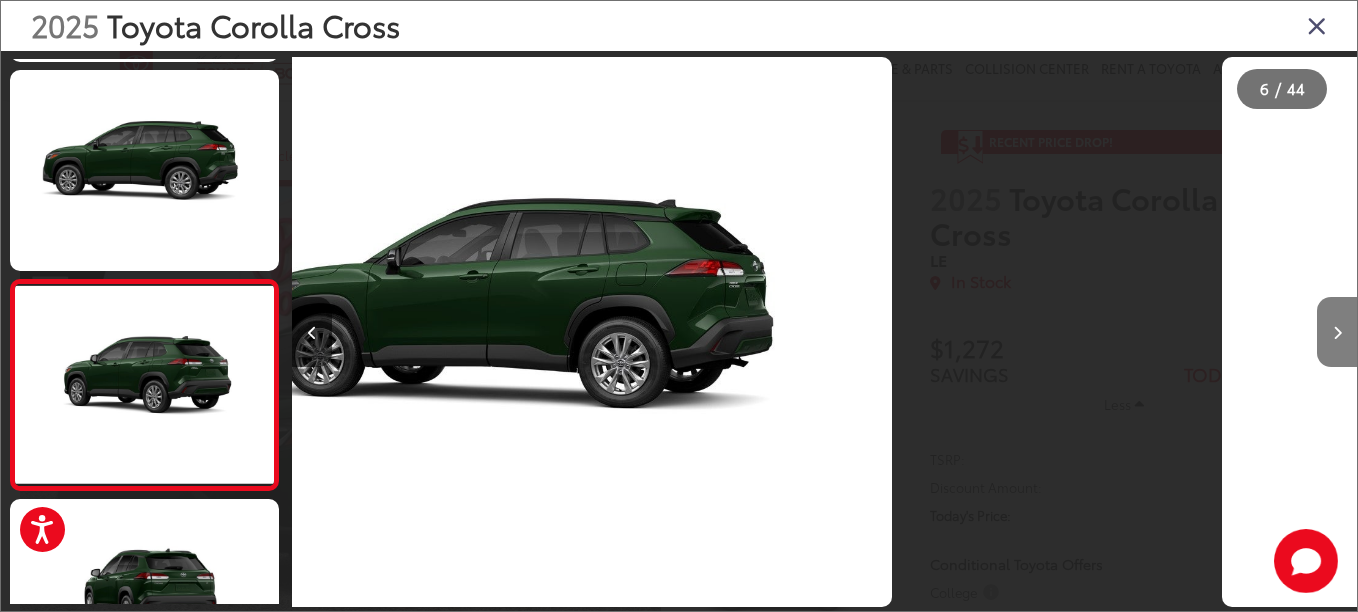 click at bounding box center [1337, 332] 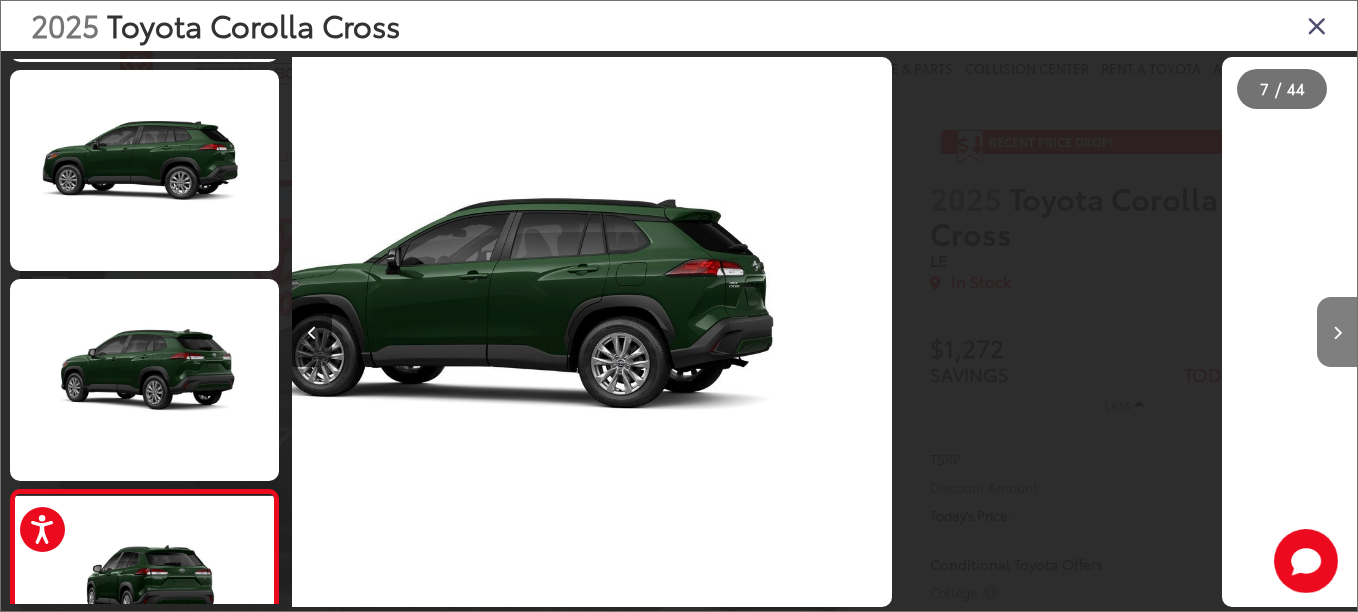 scroll, scrollTop: 1039, scrollLeft: 0, axis: vertical 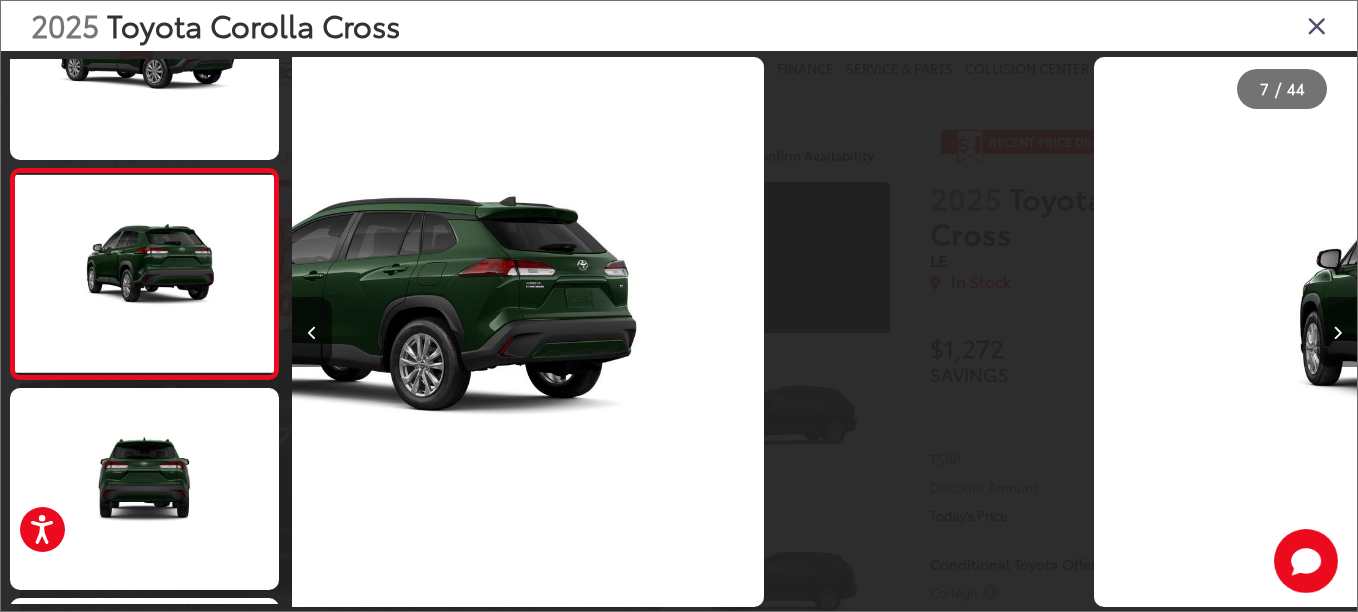 click at bounding box center (1337, 332) 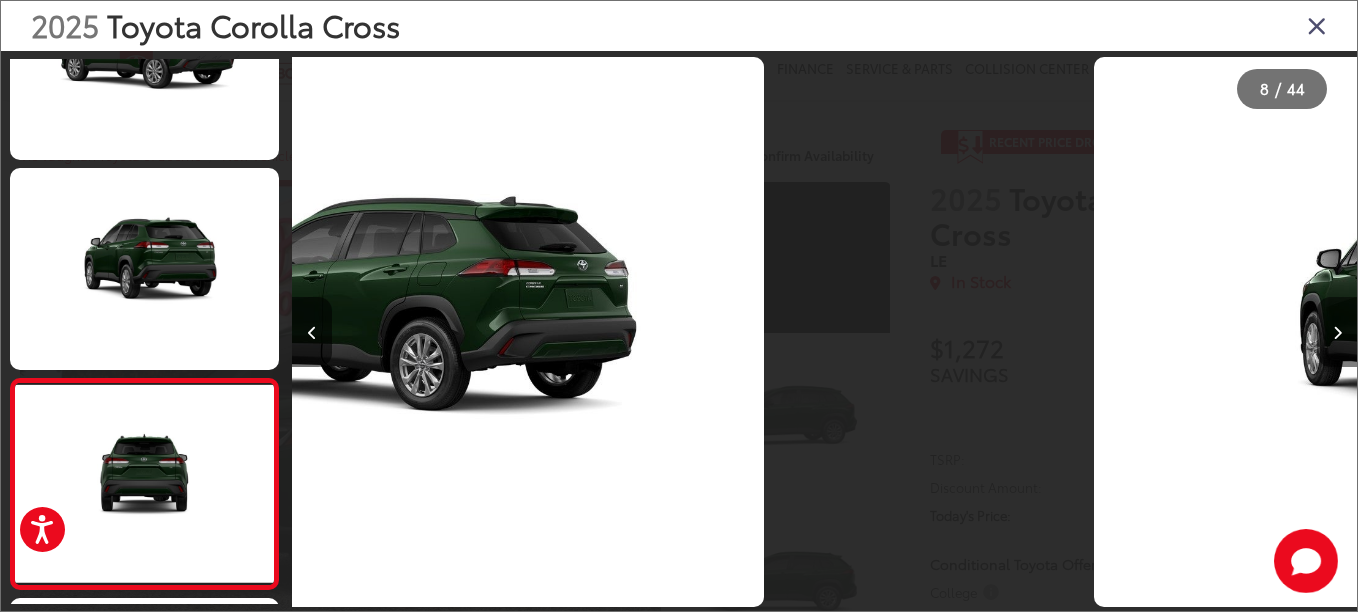 scroll, scrollTop: 0, scrollLeft: 5955, axis: horizontal 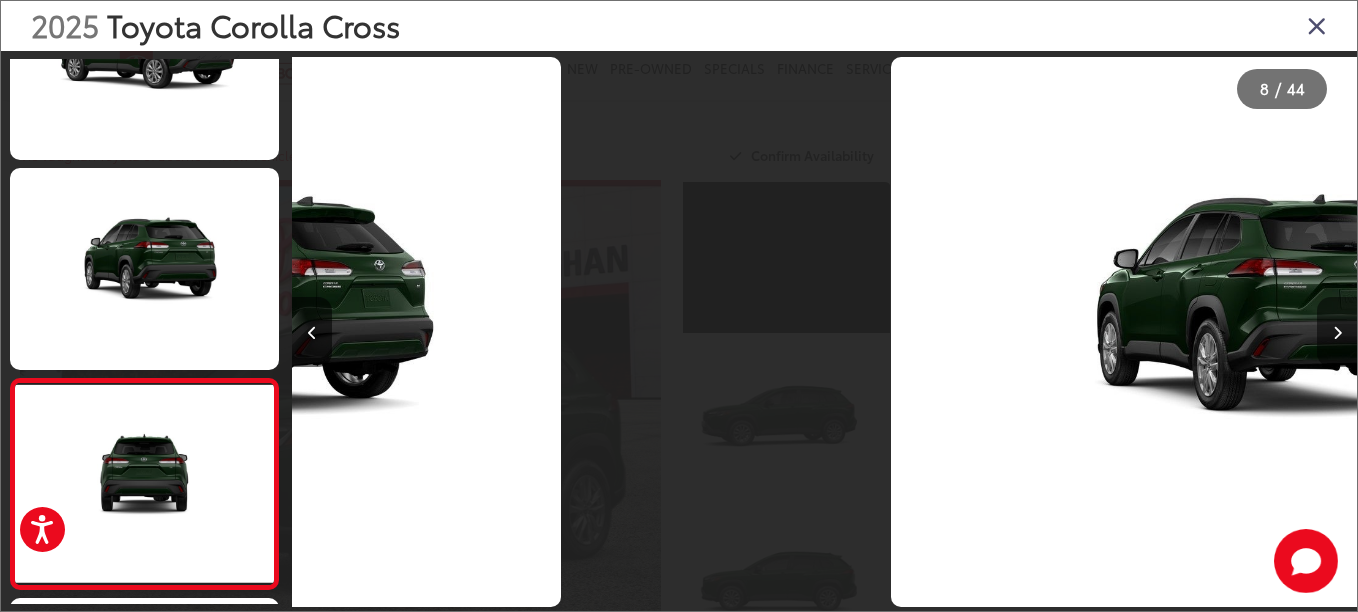 click at bounding box center [1337, 332] 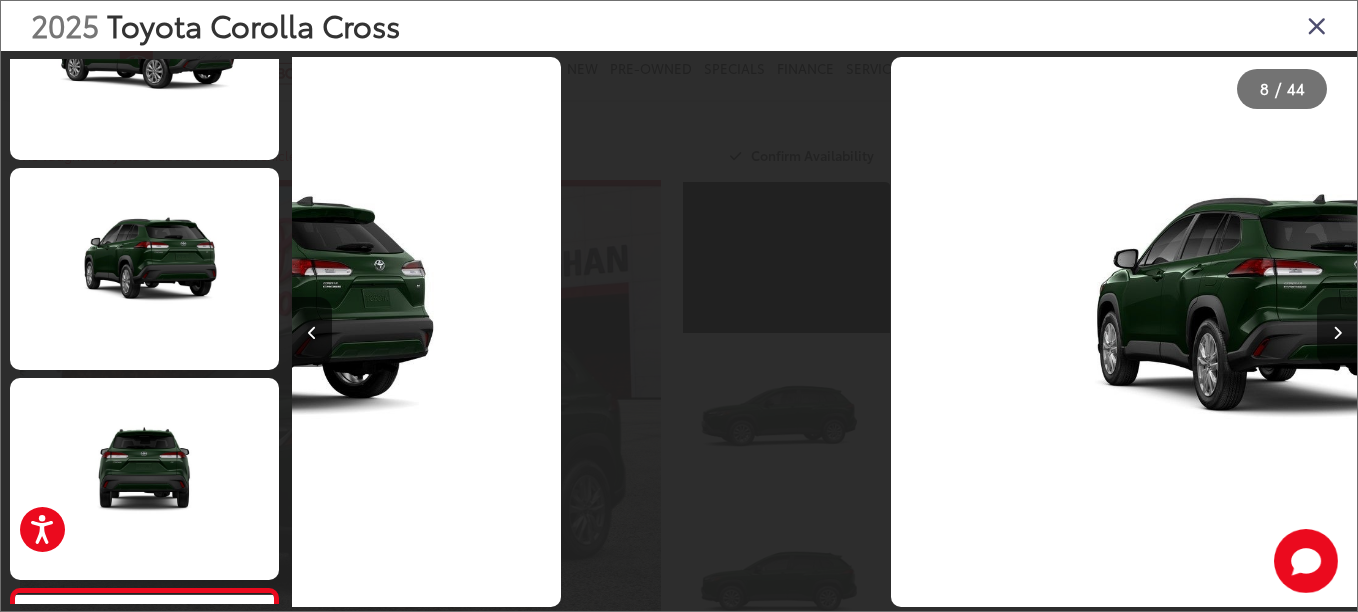 scroll, scrollTop: 1336, scrollLeft: 0, axis: vertical 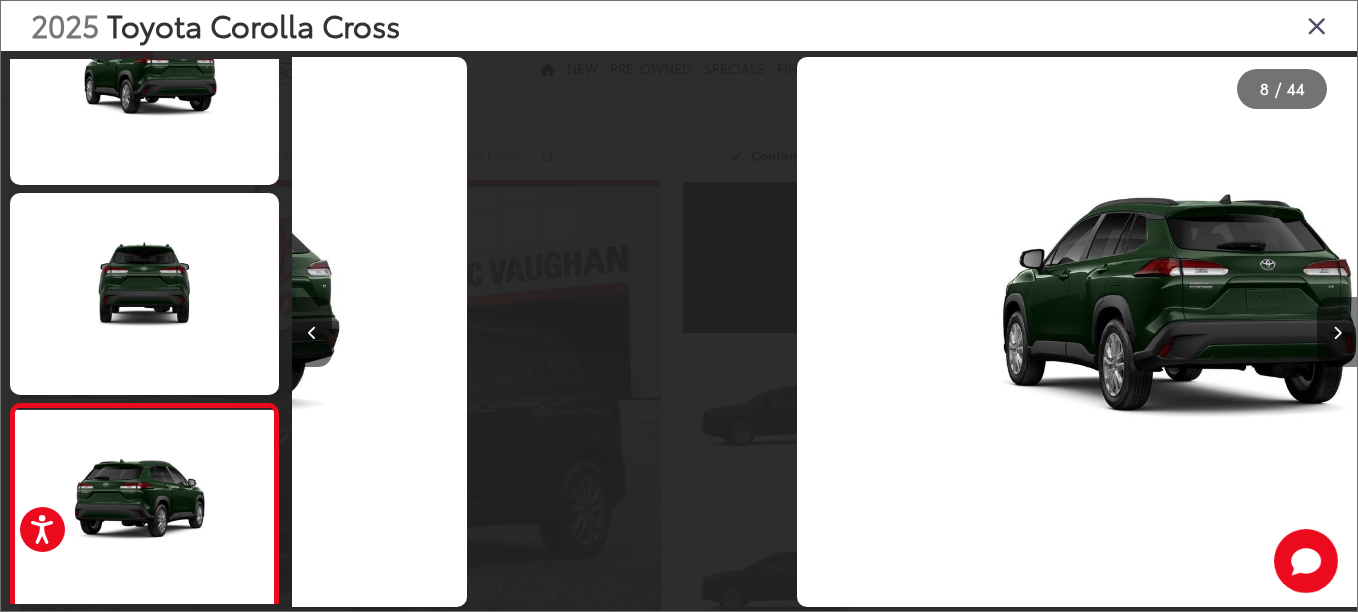 click at bounding box center [1337, 332] 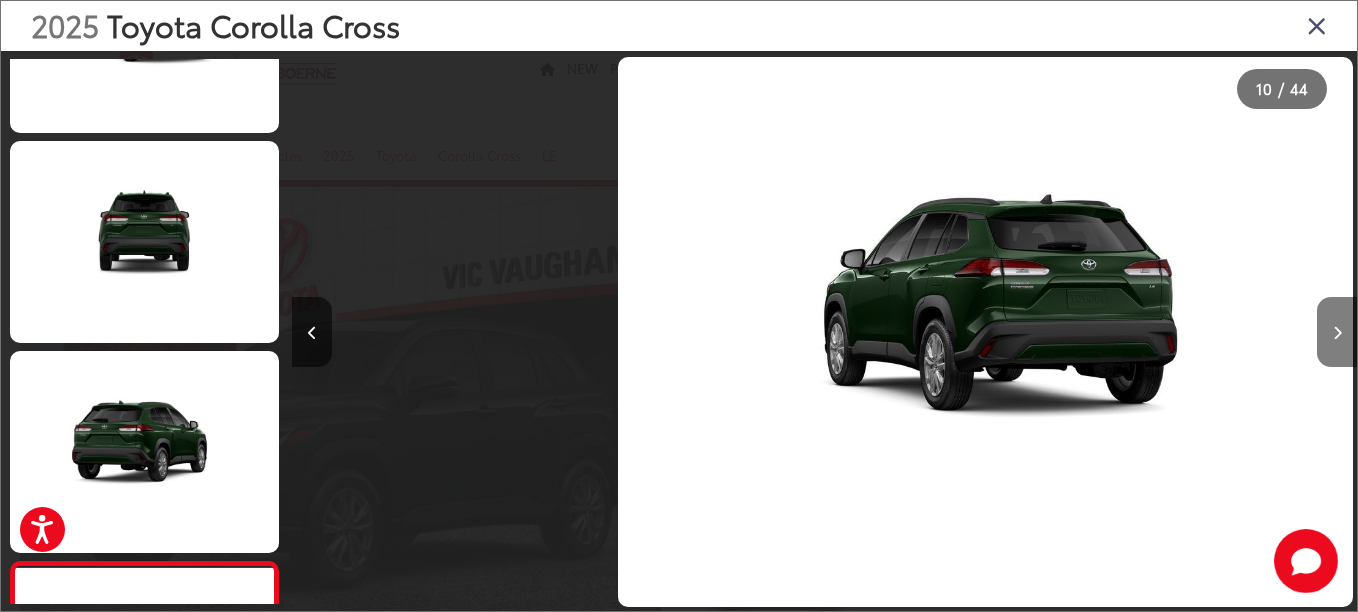 scroll, scrollTop: 1512, scrollLeft: 0, axis: vertical 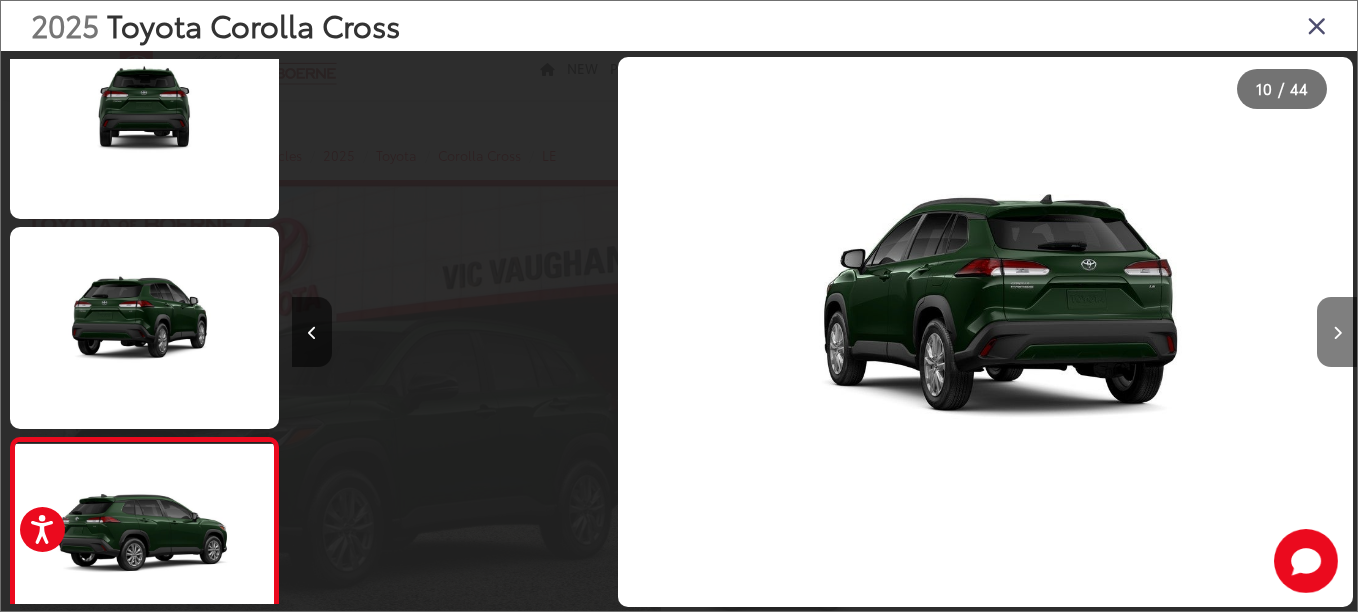click at bounding box center (1337, 332) 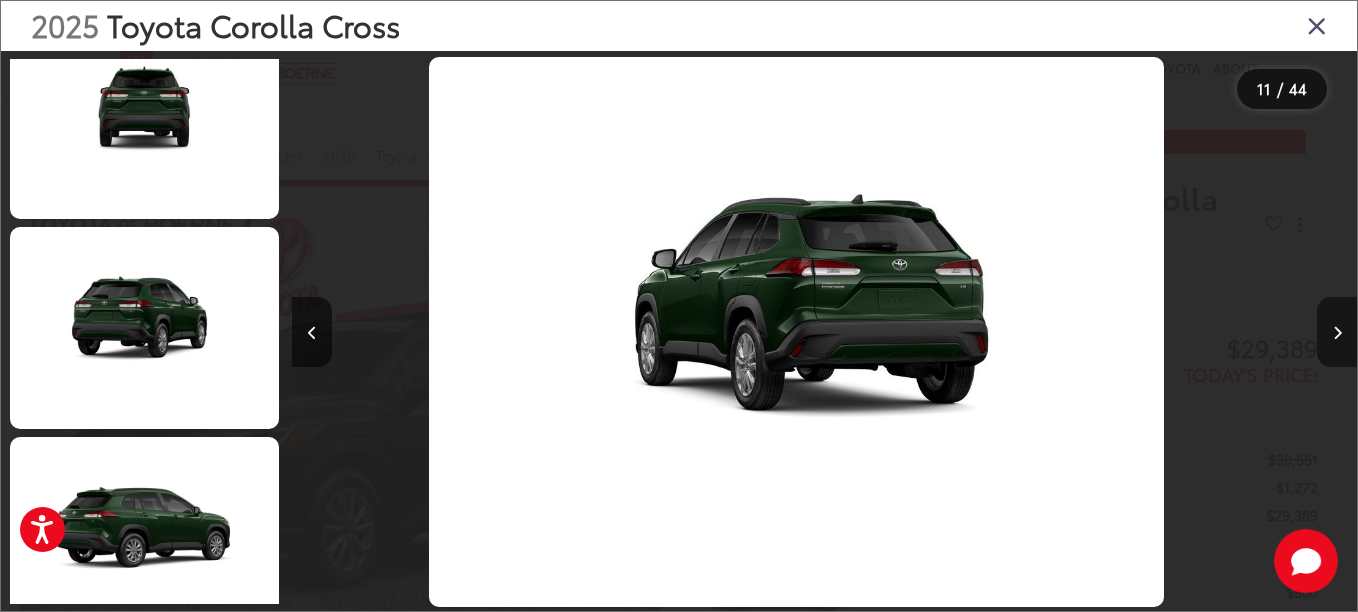 scroll, scrollTop: 1658, scrollLeft: 0, axis: vertical 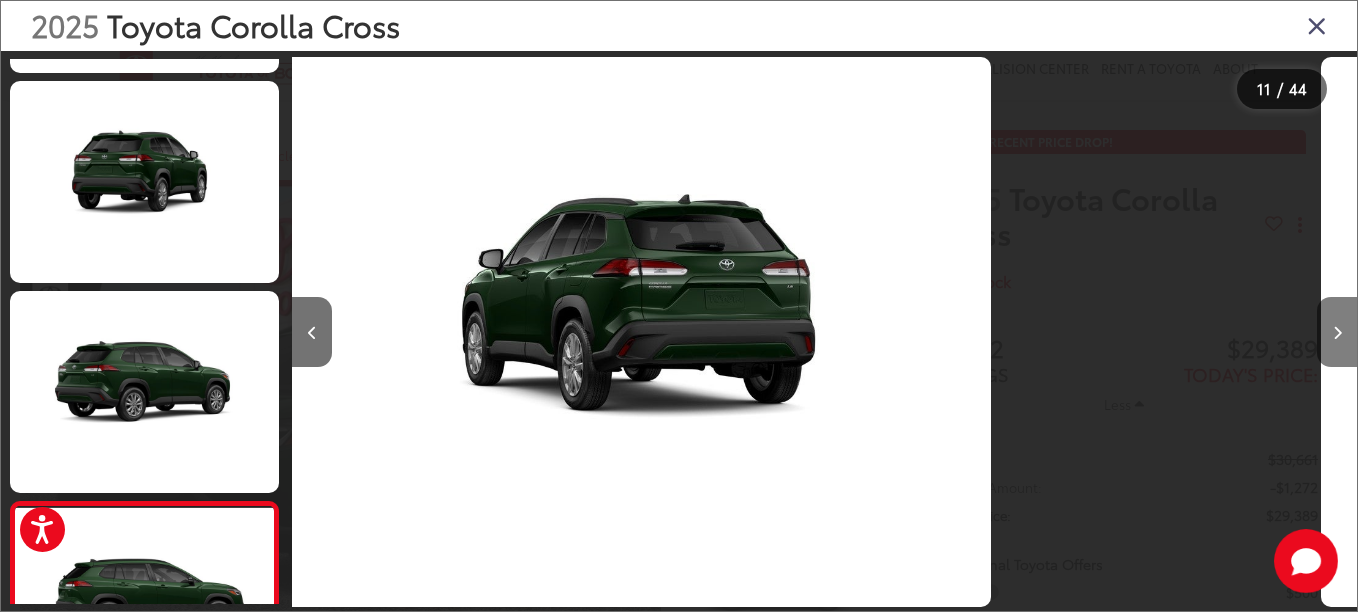 click at bounding box center [1337, 332] 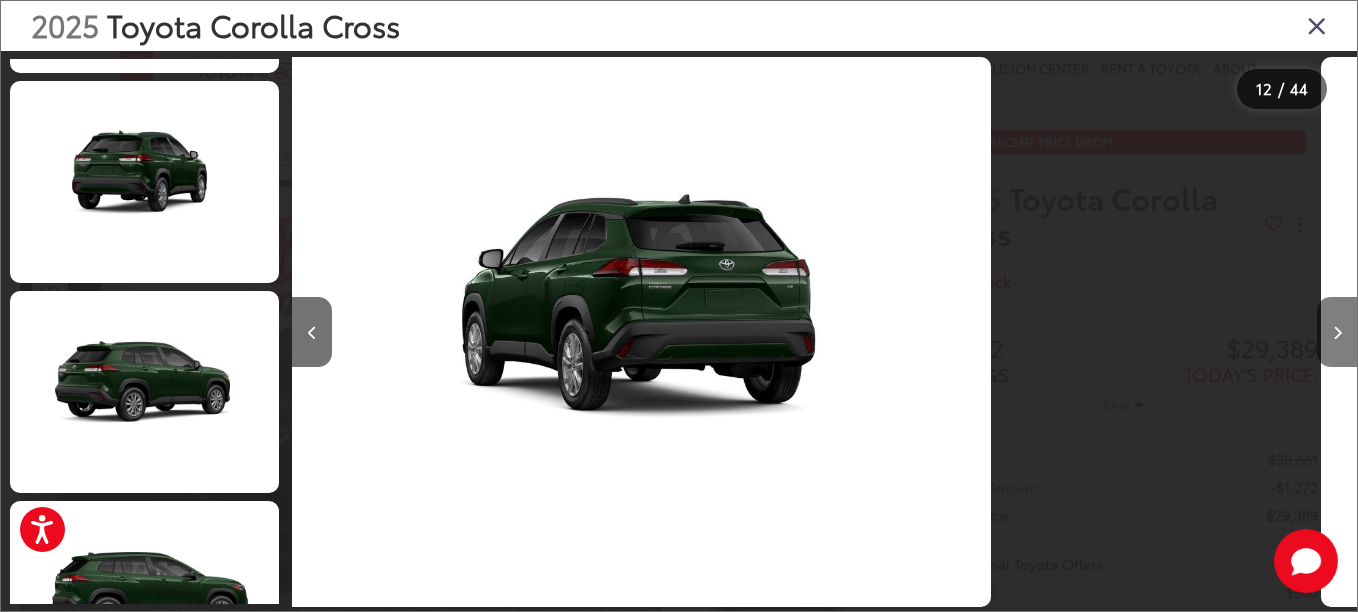 scroll, scrollTop: 2023, scrollLeft: 0, axis: vertical 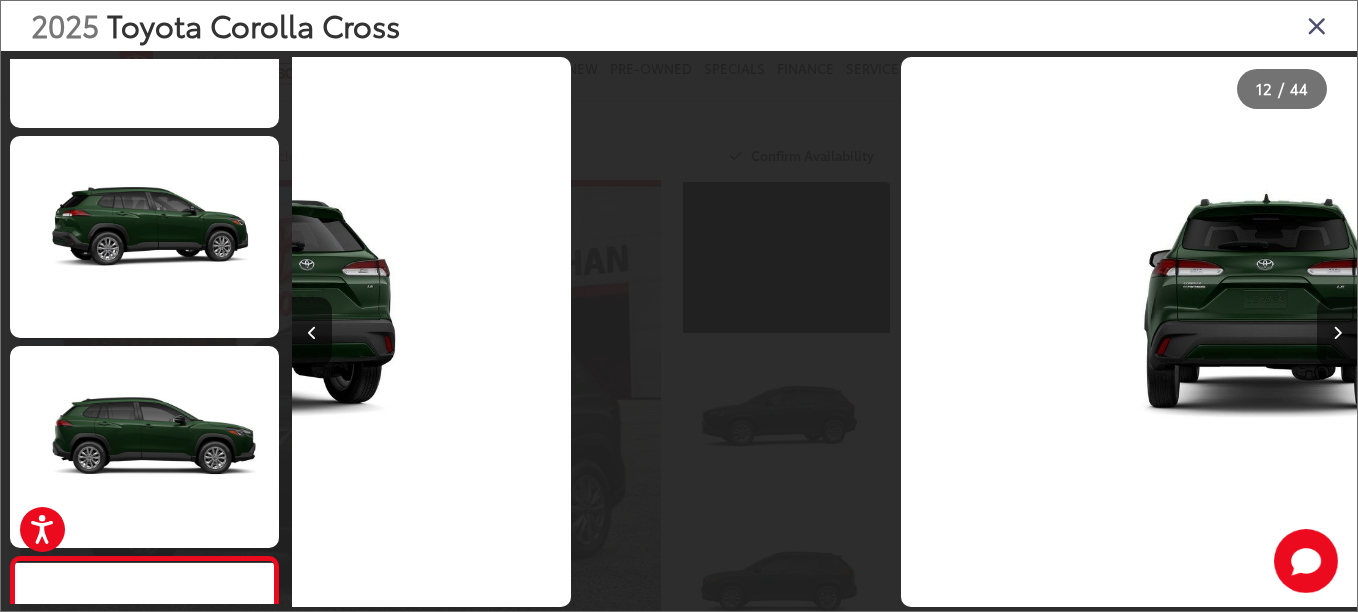 click at bounding box center [1337, 332] 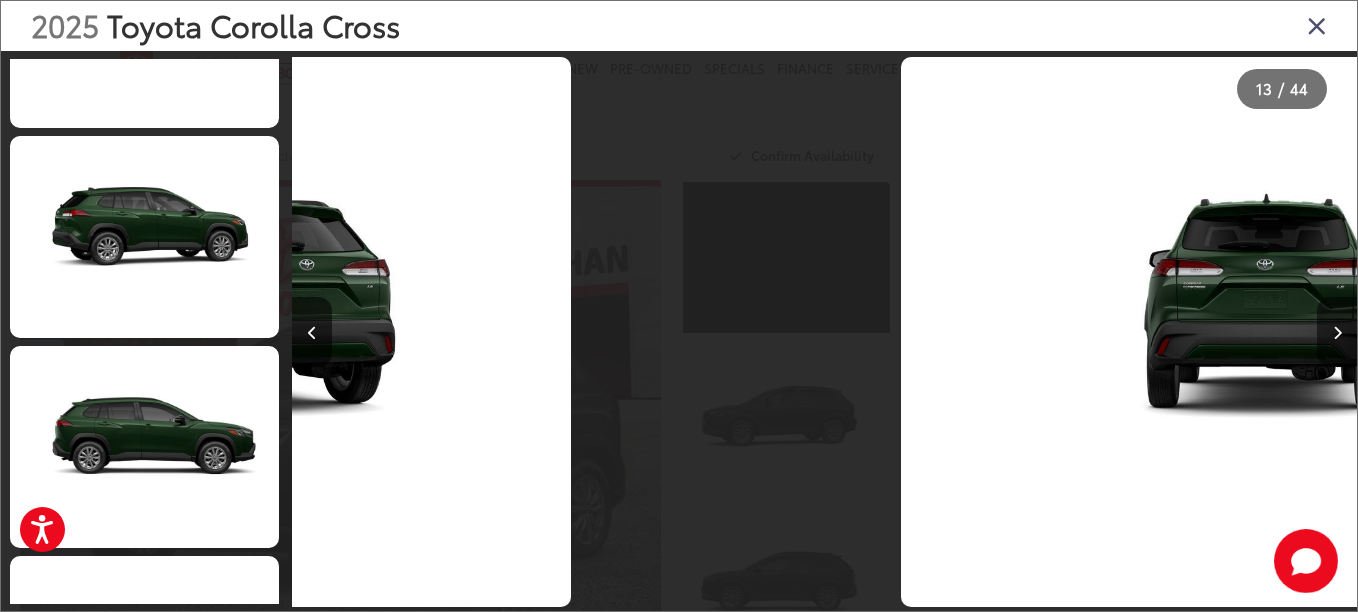 scroll, scrollTop: 2231, scrollLeft: 0, axis: vertical 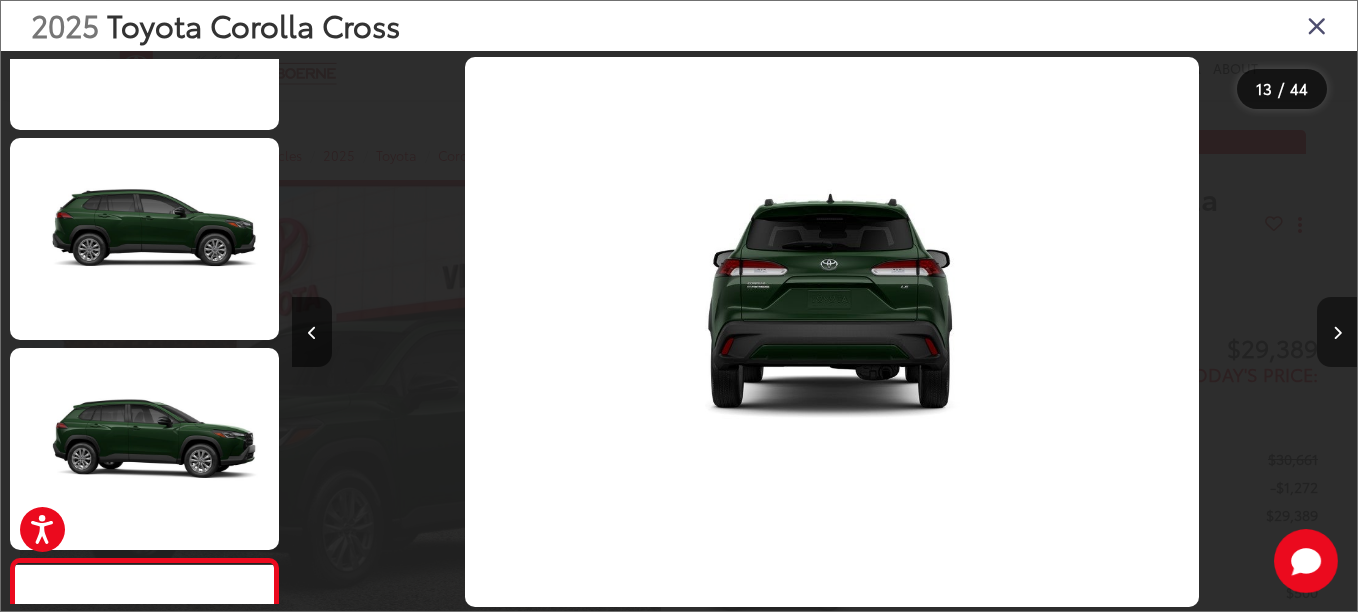 click at bounding box center (1337, 332) 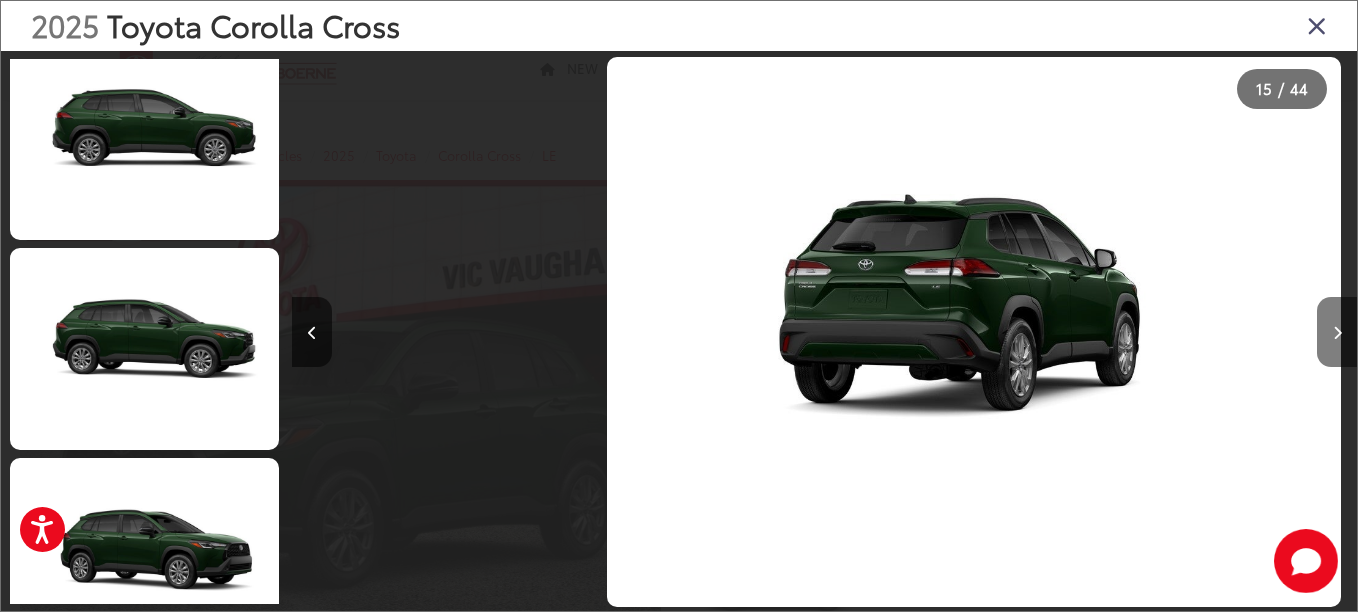 click at bounding box center [1337, 332] 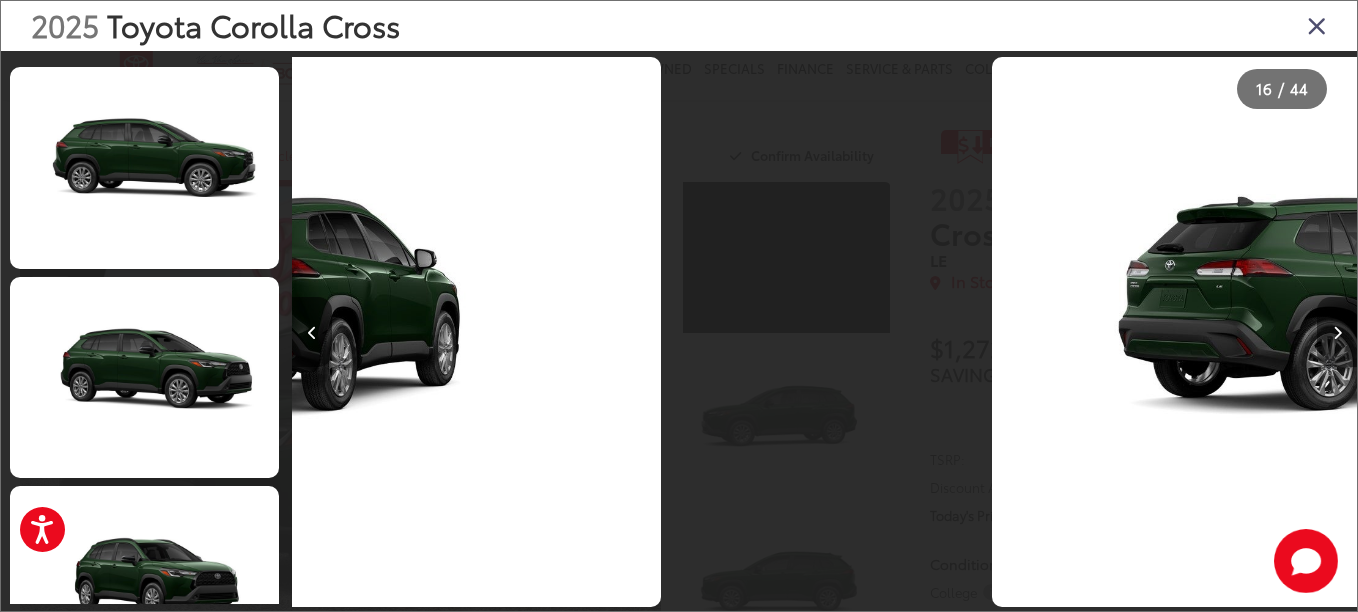 click at bounding box center (1337, 332) 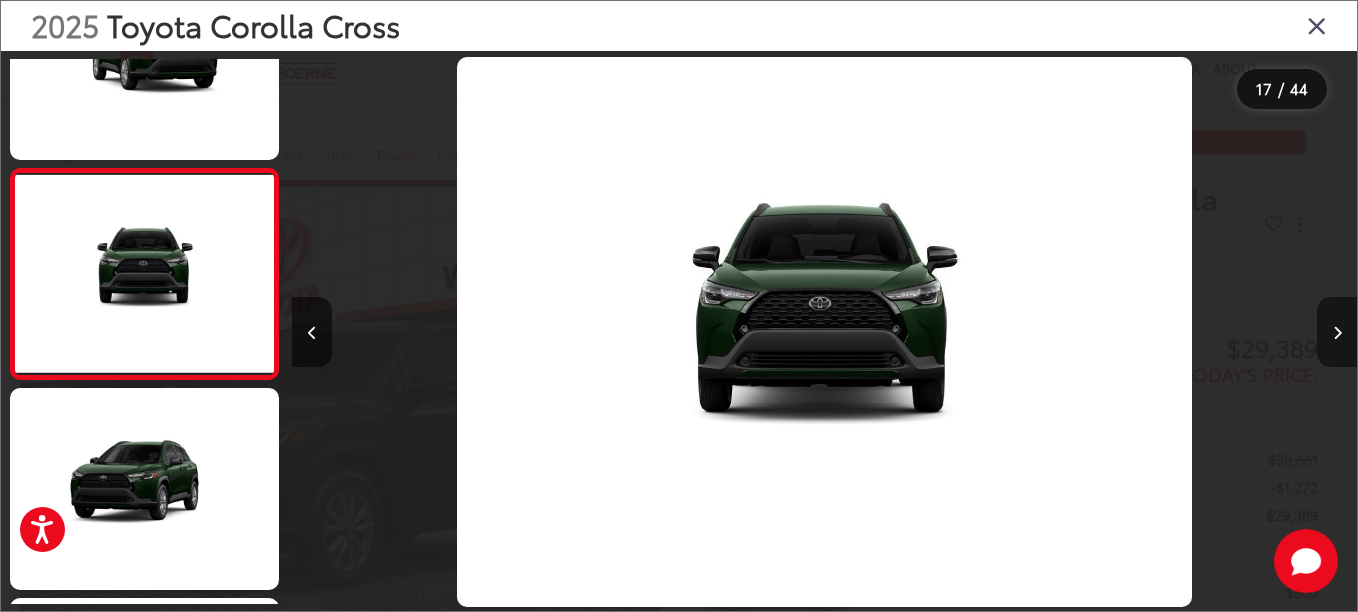 click at bounding box center [1337, 332] 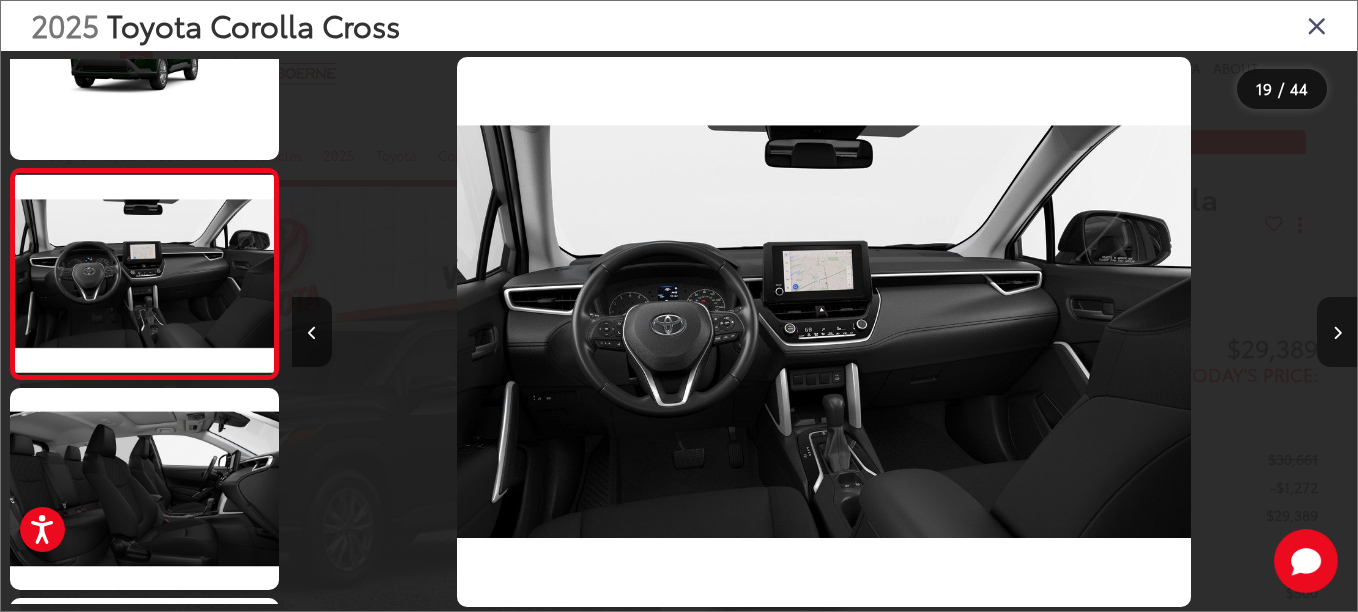 click at bounding box center (1337, 332) 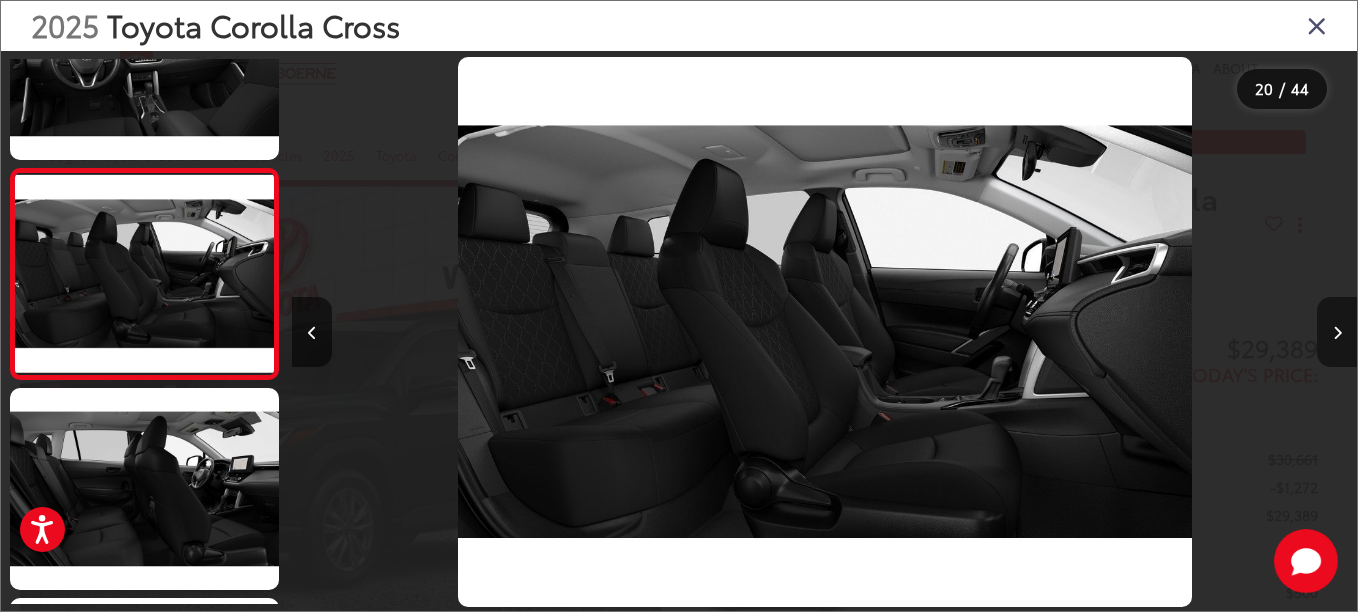click at bounding box center [1337, 332] 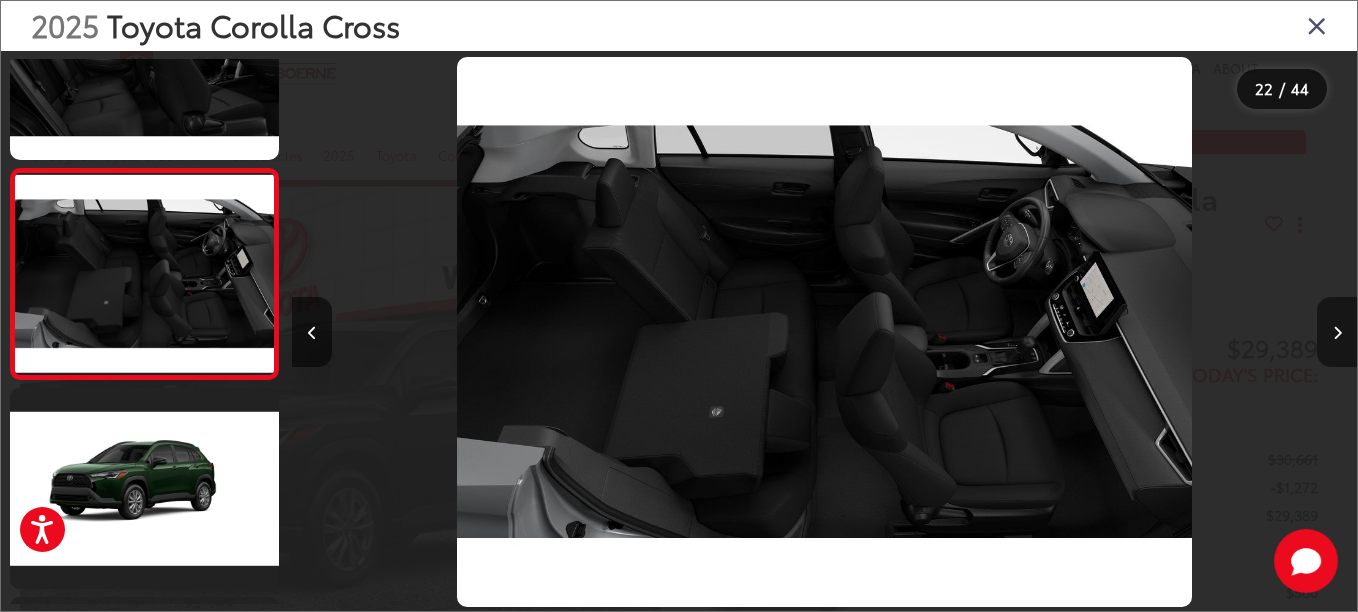 click at bounding box center (1337, 332) 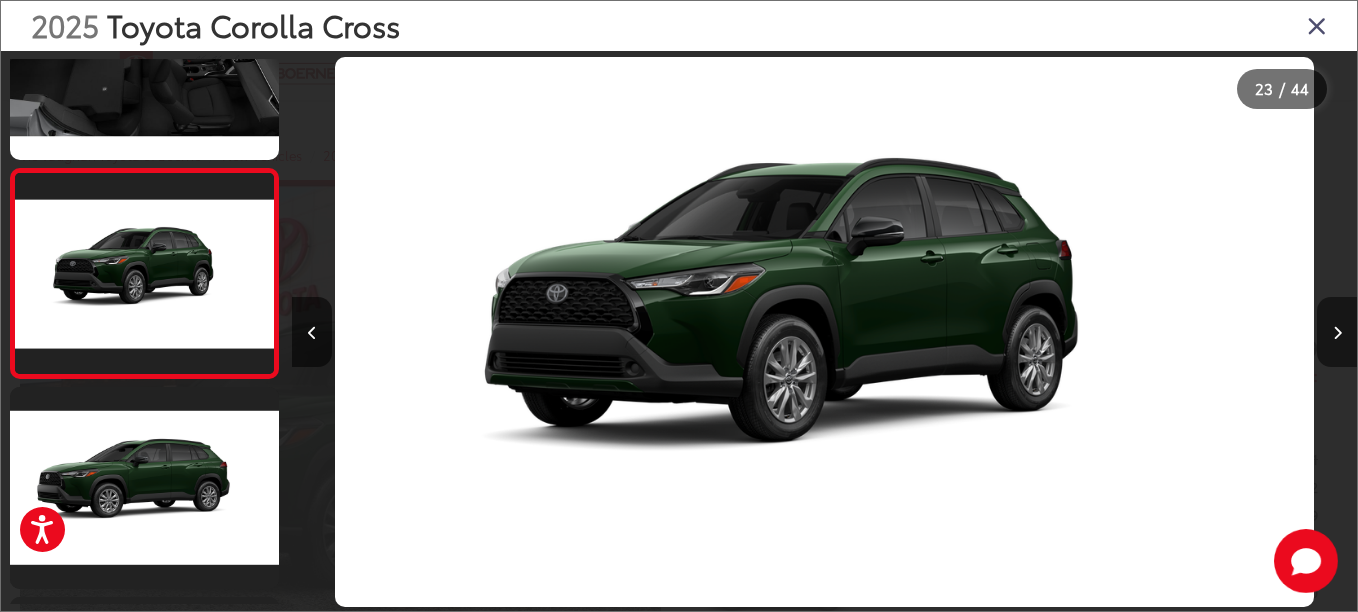 click at bounding box center (1337, 333) 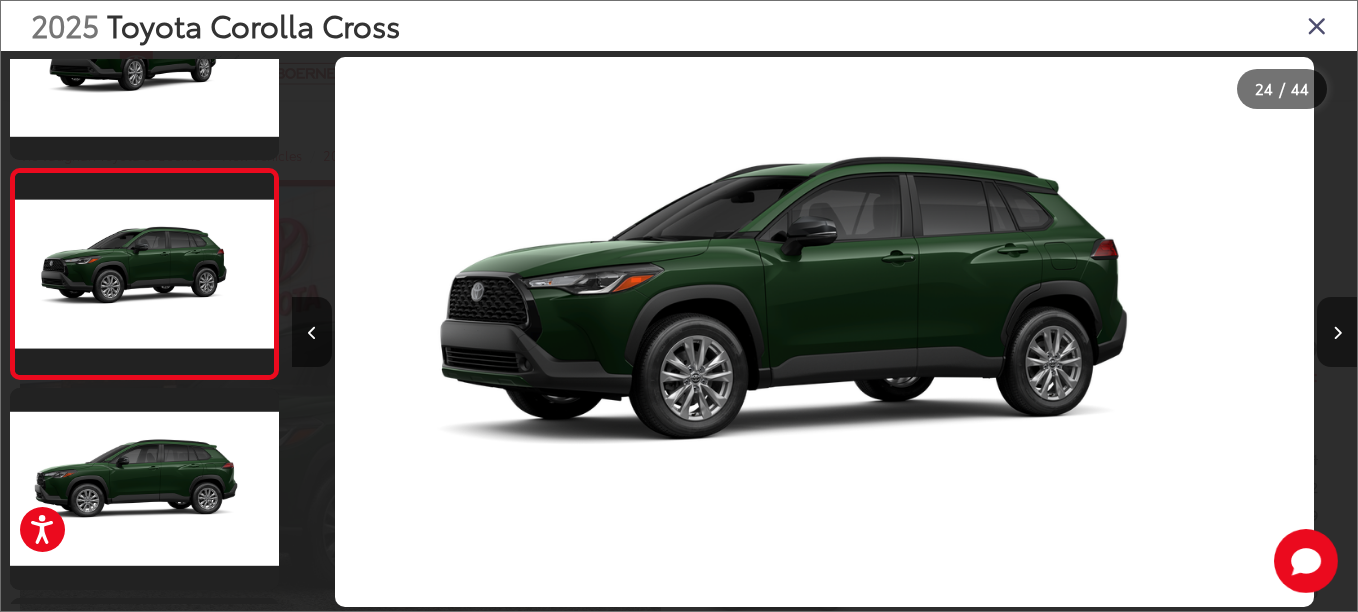 click at bounding box center (1337, 333) 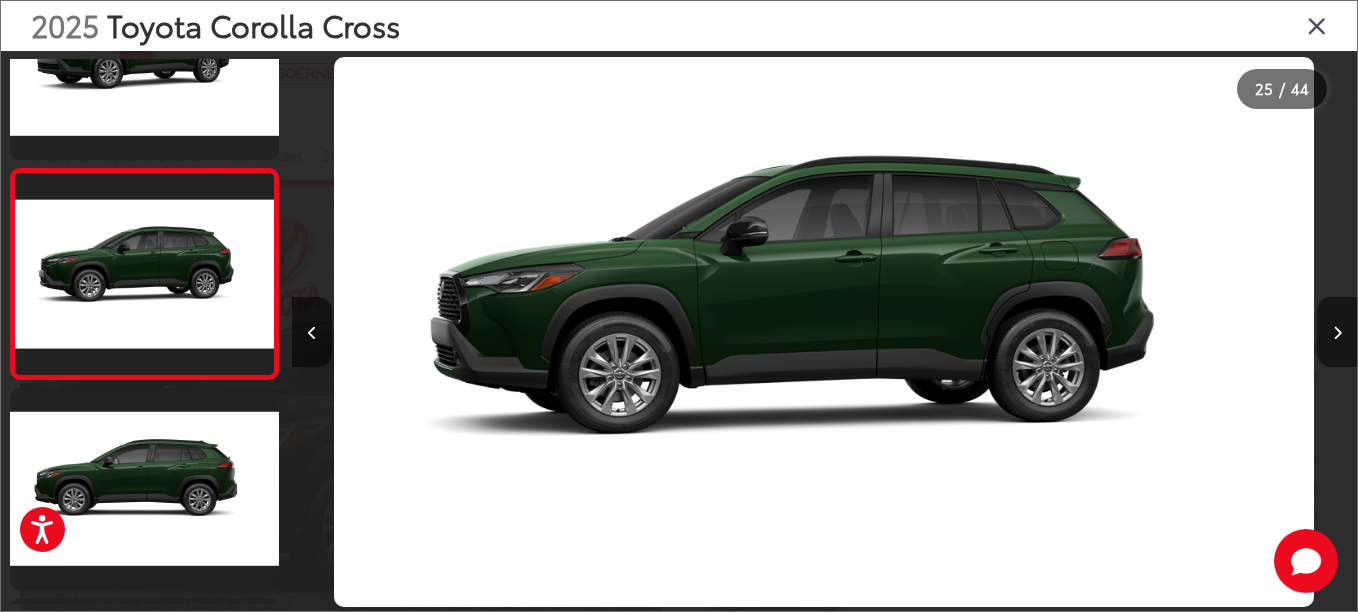 click at bounding box center [1337, 333] 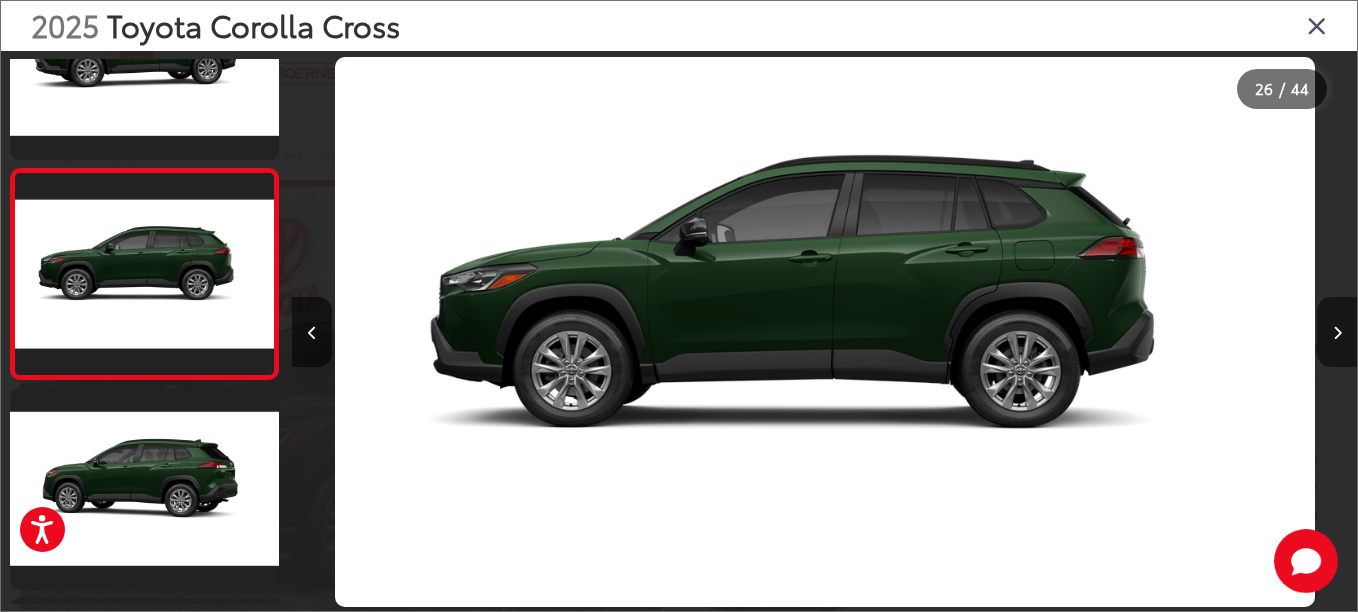 click at bounding box center [1337, 333] 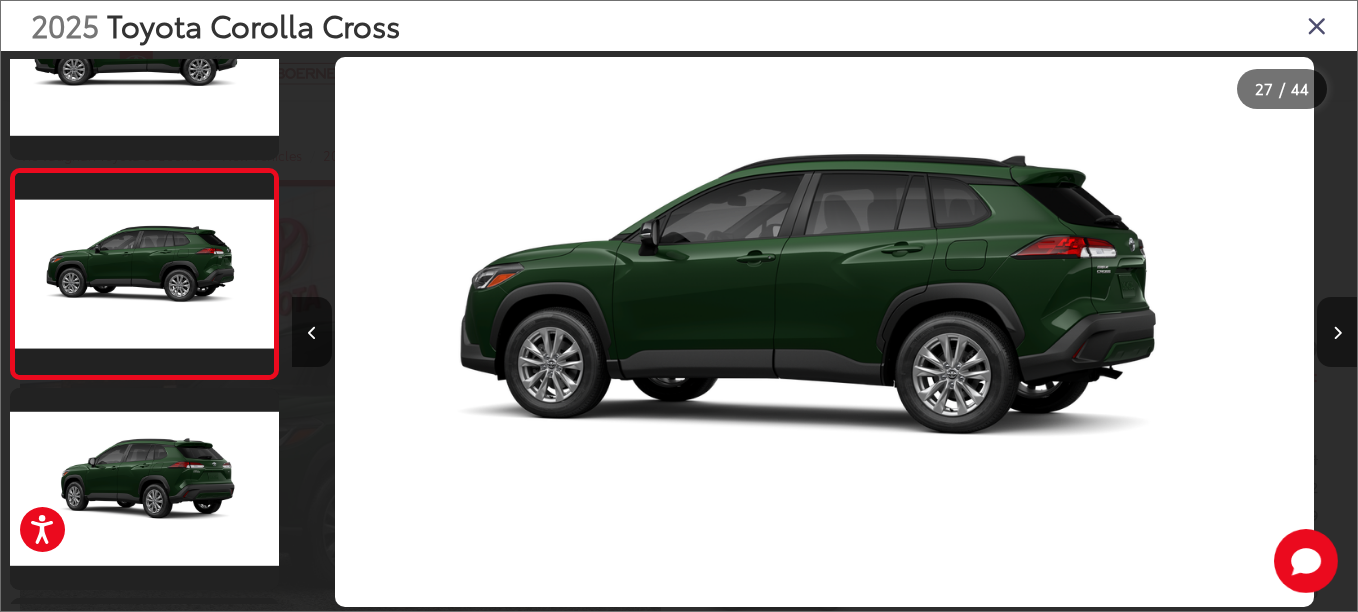 click at bounding box center (1337, 333) 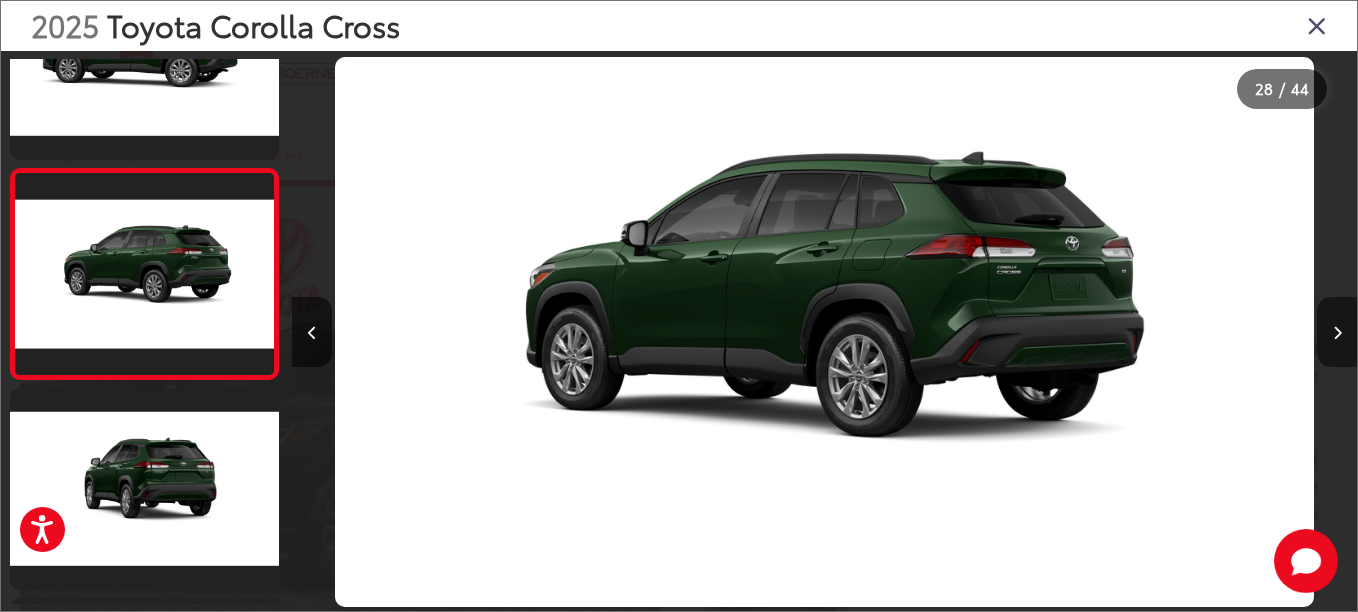 click at bounding box center (1337, 333) 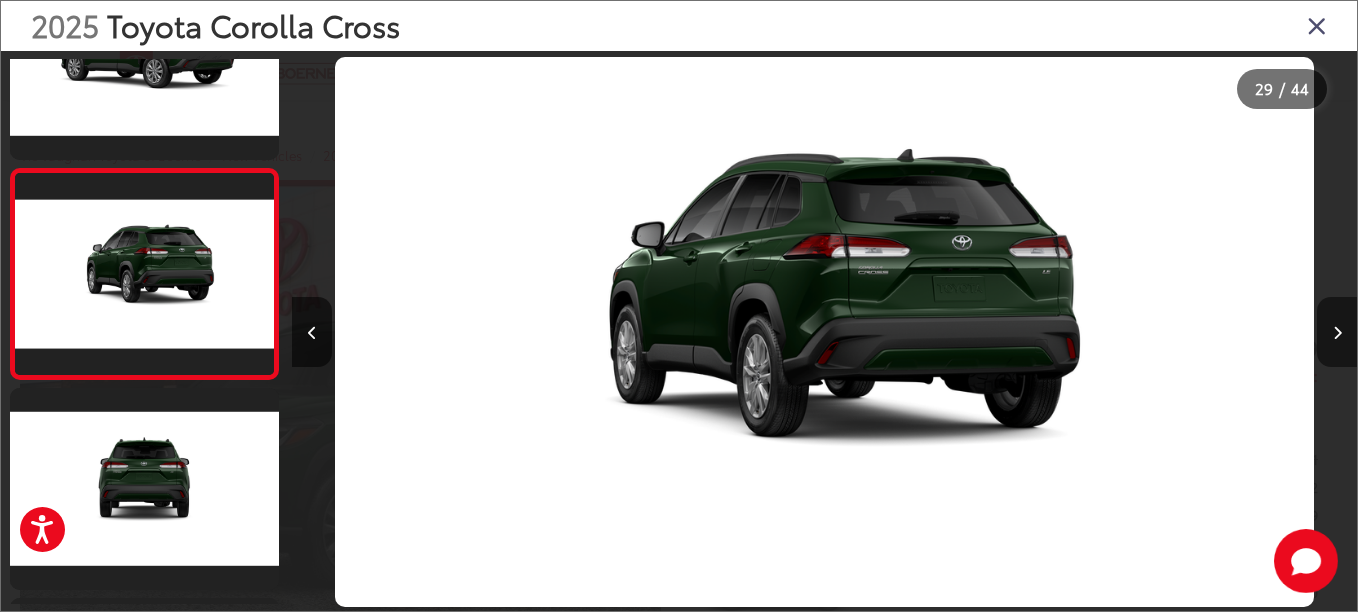 click at bounding box center [1337, 333] 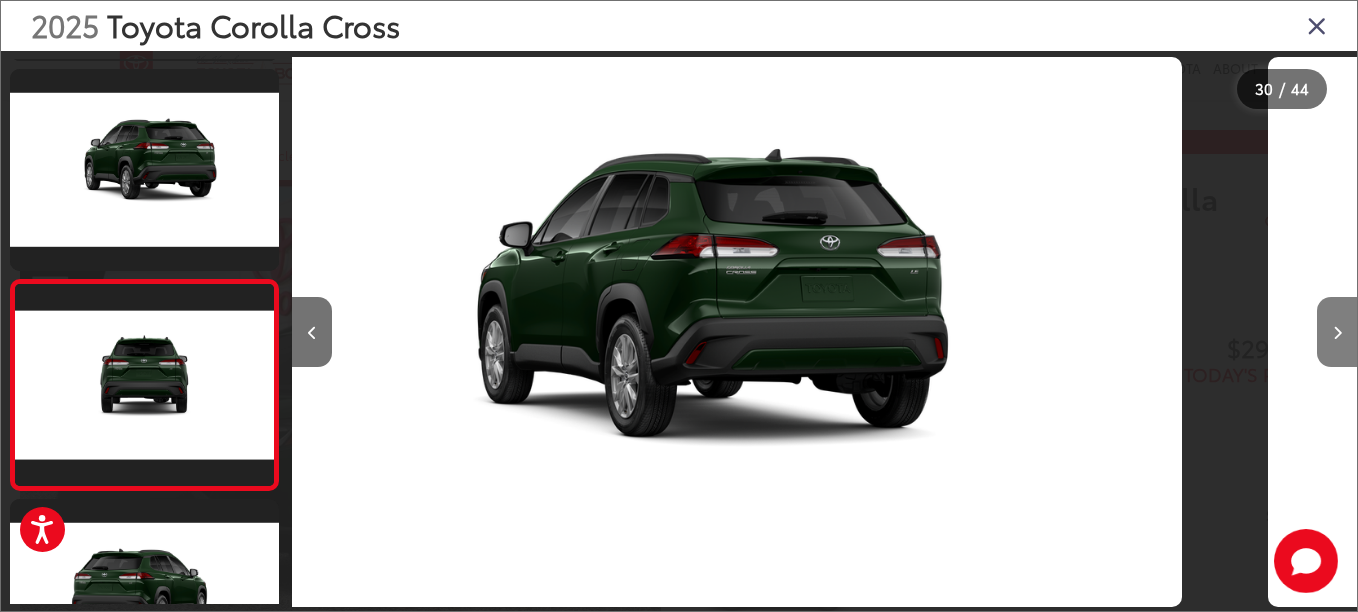 click at bounding box center (1337, 333) 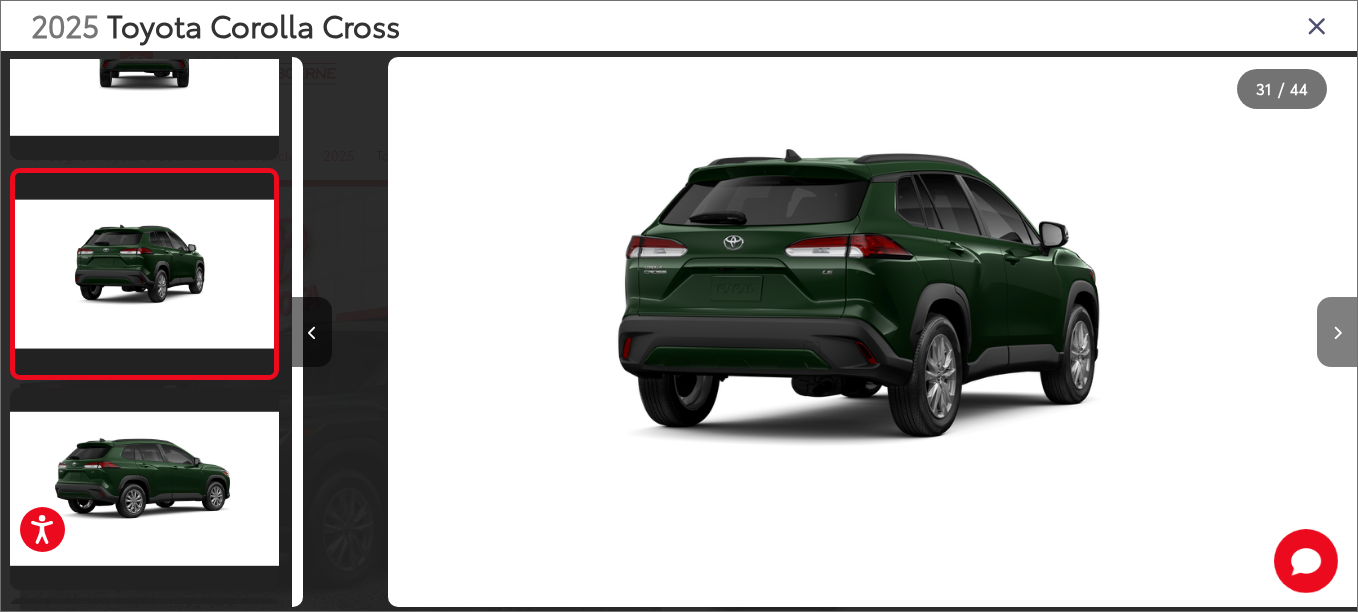 click at bounding box center [1337, 333] 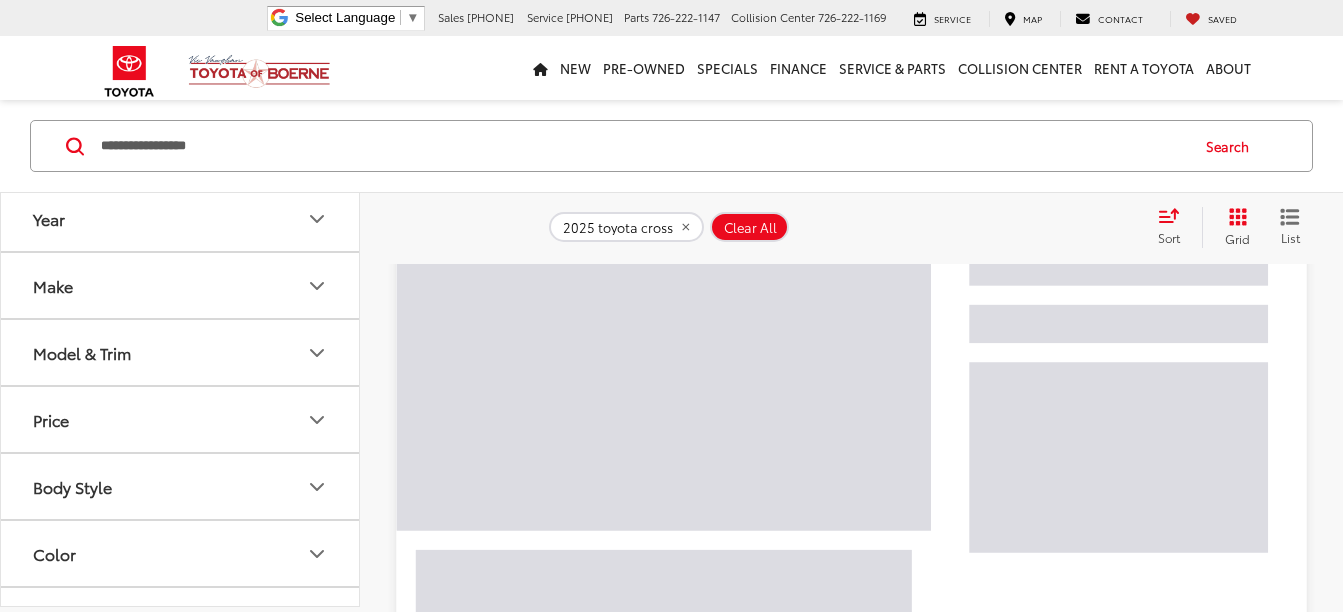 scroll, scrollTop: 243, scrollLeft: 0, axis: vertical 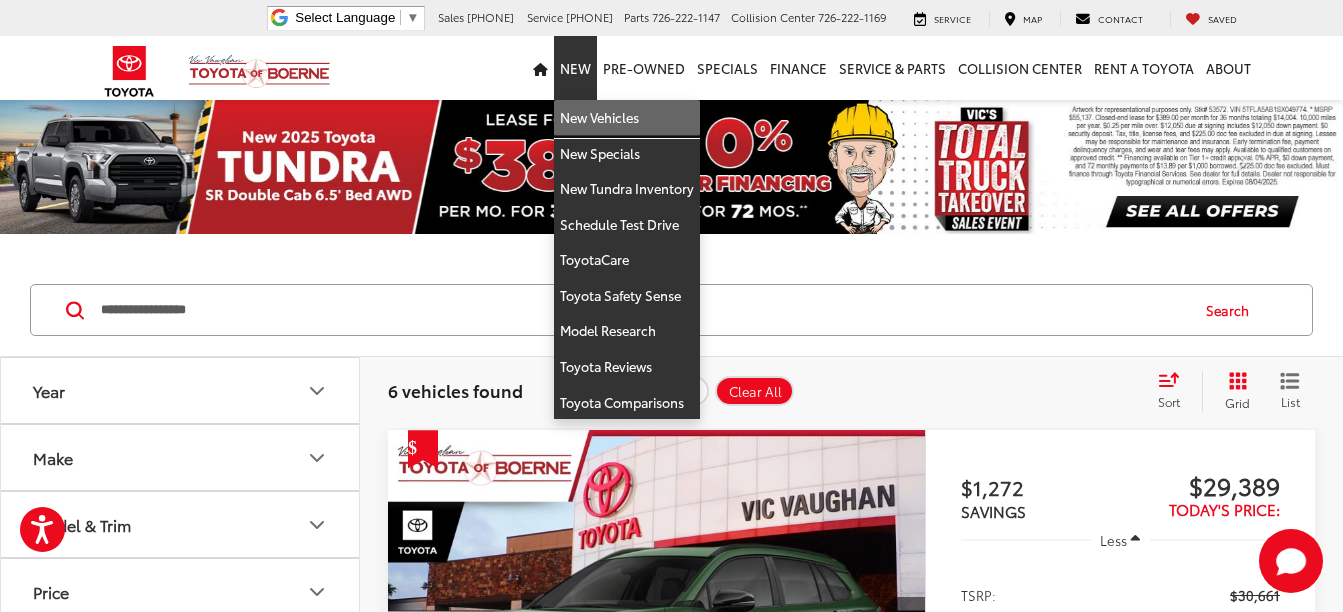 click on "New Vehicles" at bounding box center [627, 118] 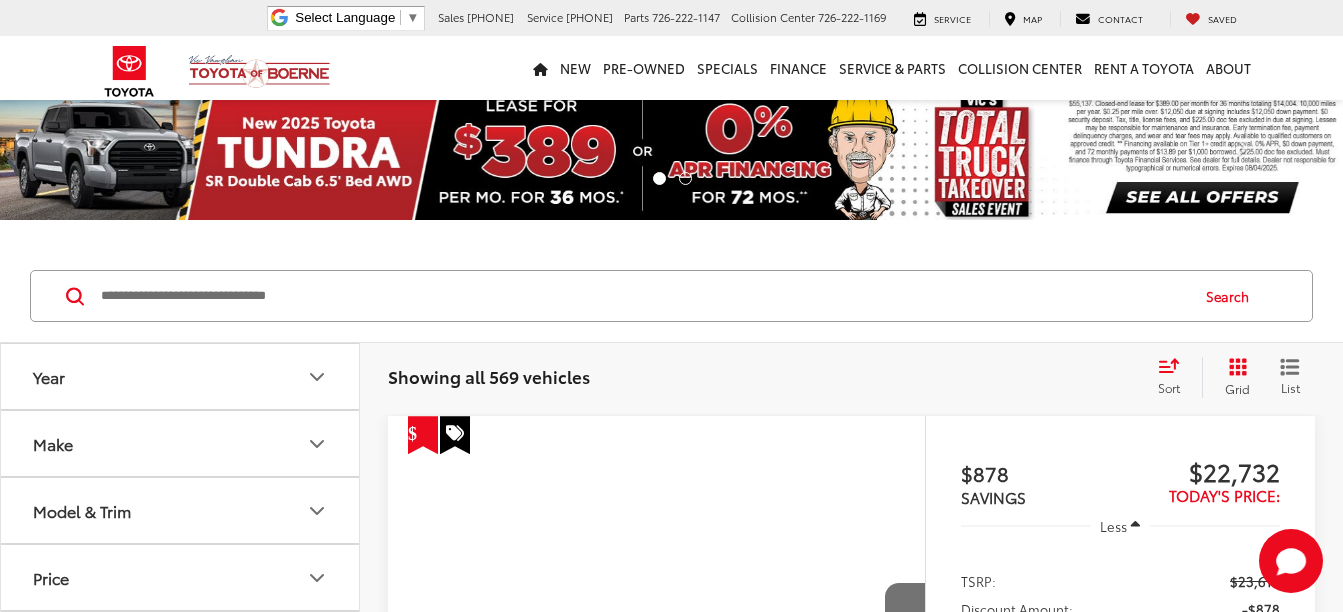 scroll, scrollTop: 300, scrollLeft: 0, axis: vertical 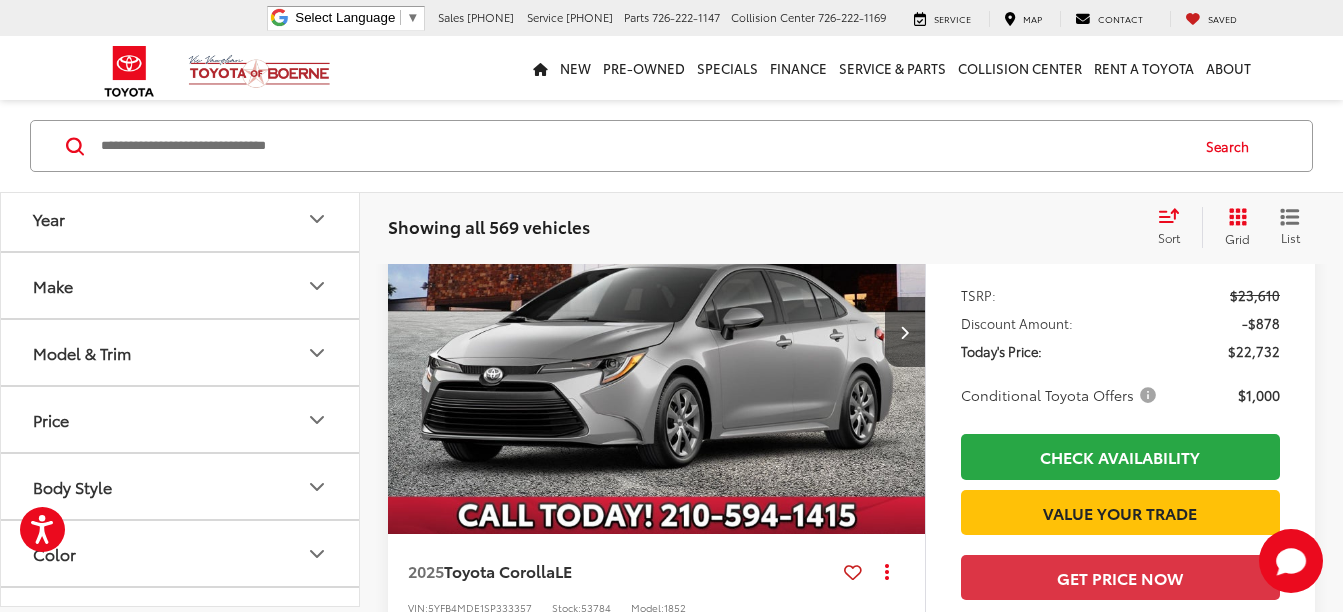 click 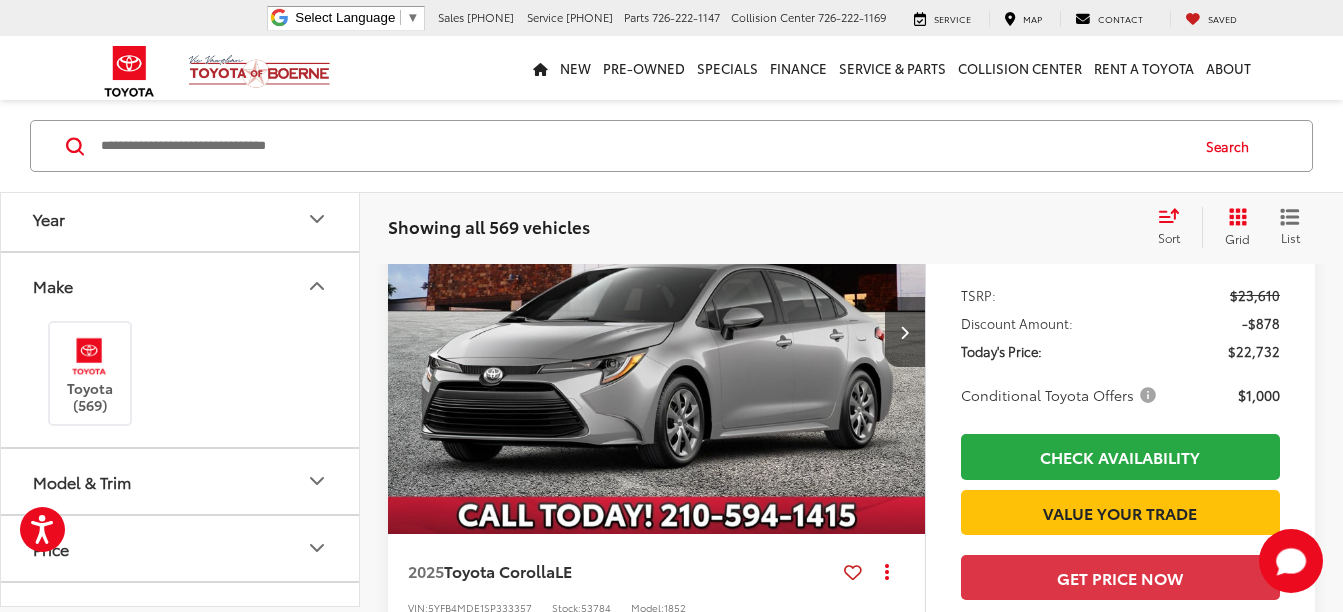 click 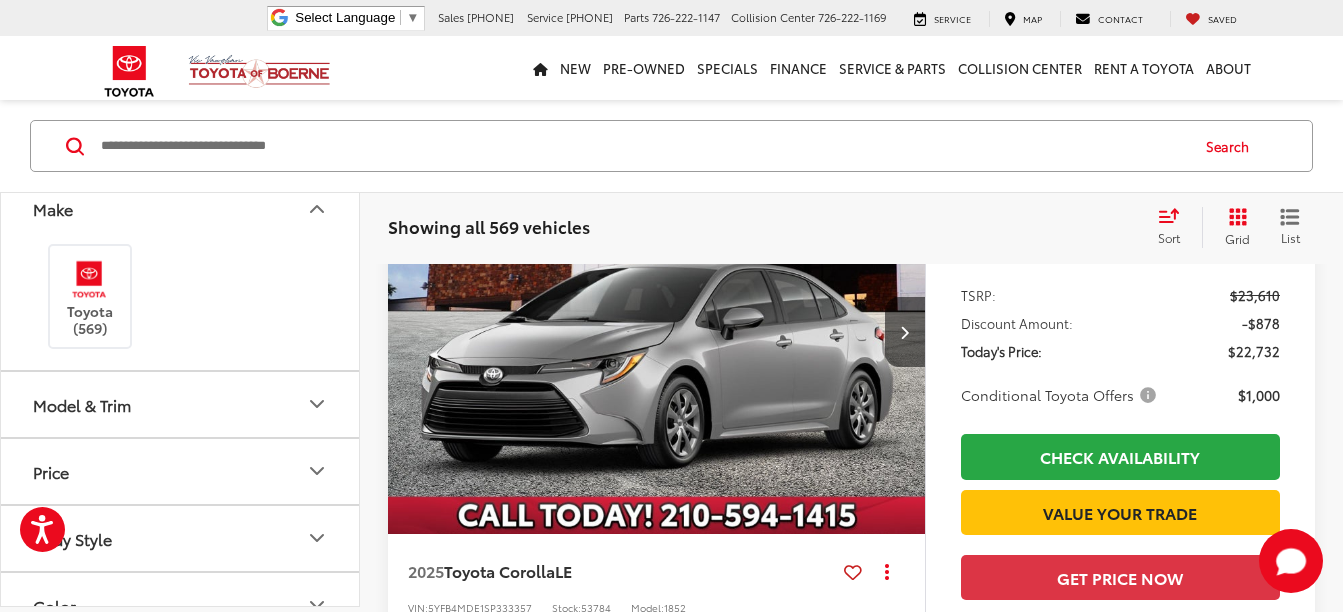 scroll, scrollTop: 300, scrollLeft: 0, axis: vertical 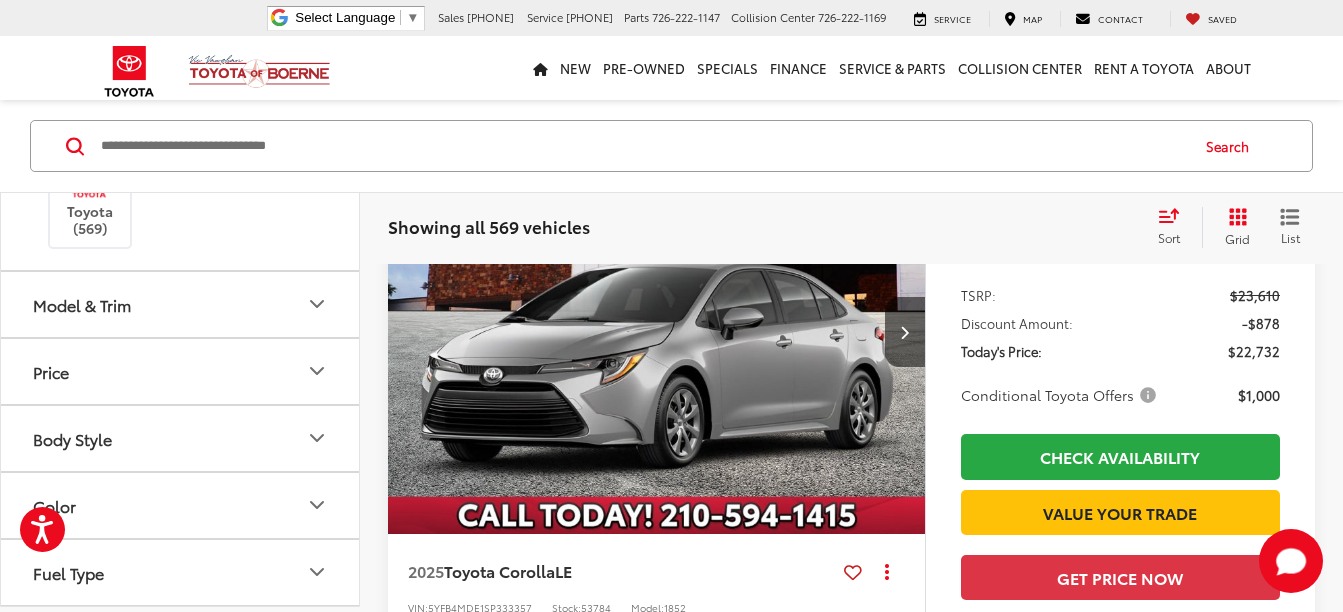 click 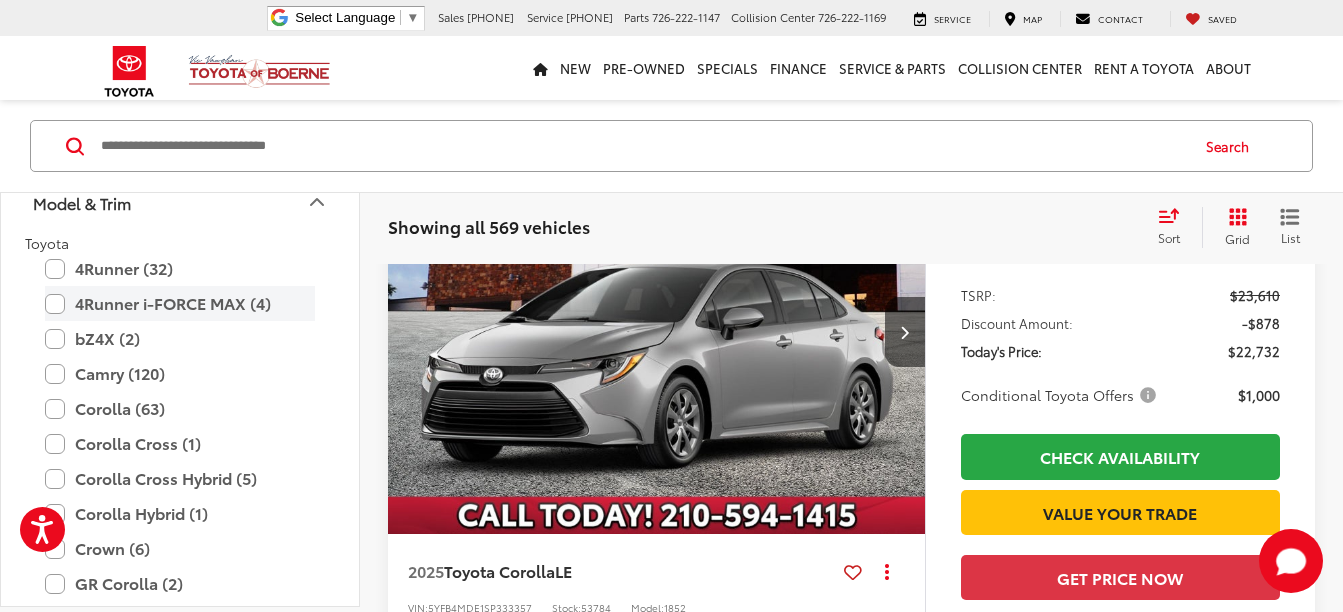 scroll, scrollTop: 500, scrollLeft: 0, axis: vertical 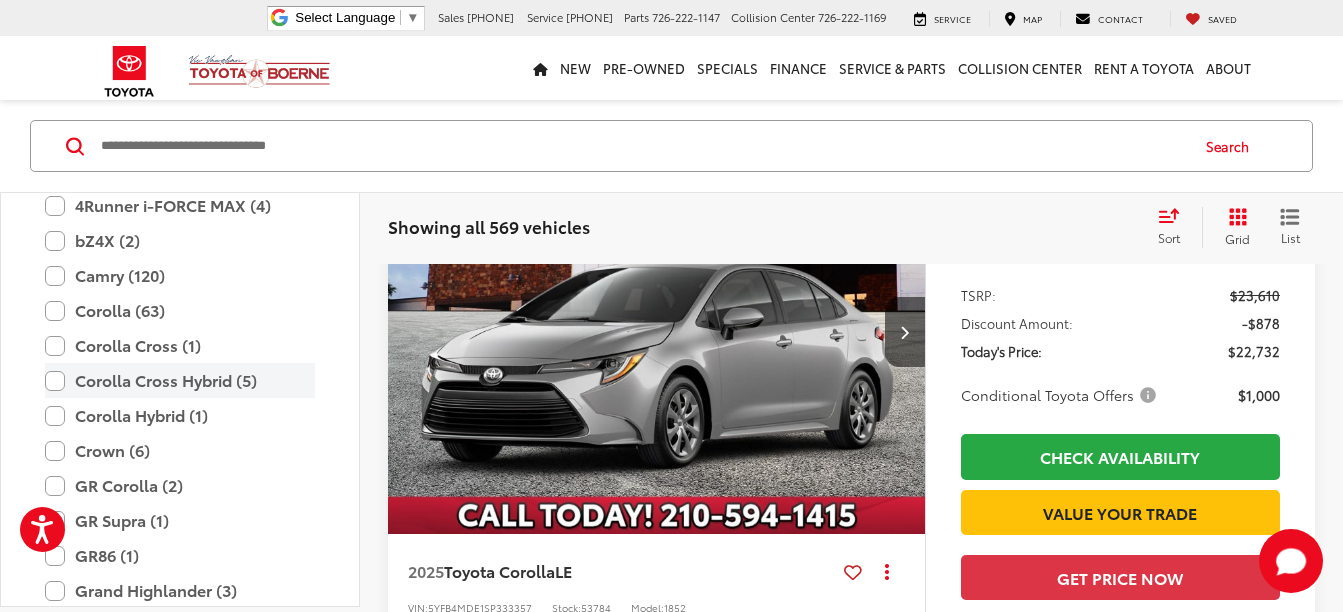 click on "Corolla Cross Hybrid (5)" at bounding box center [180, 381] 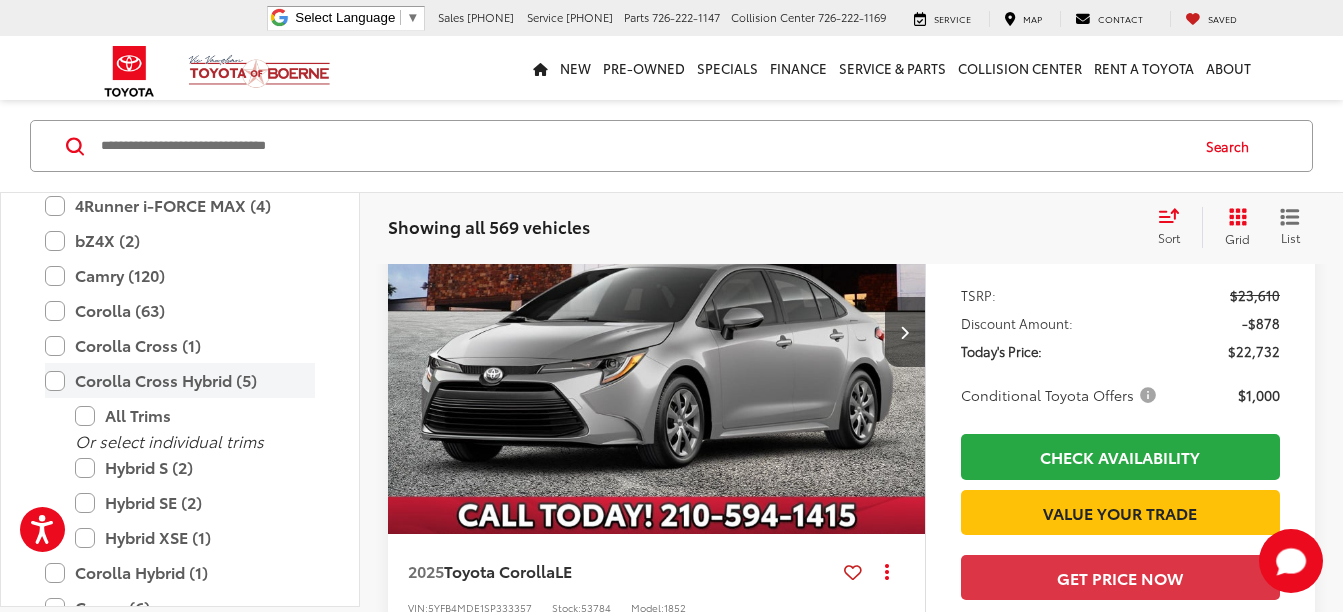 type on "****" 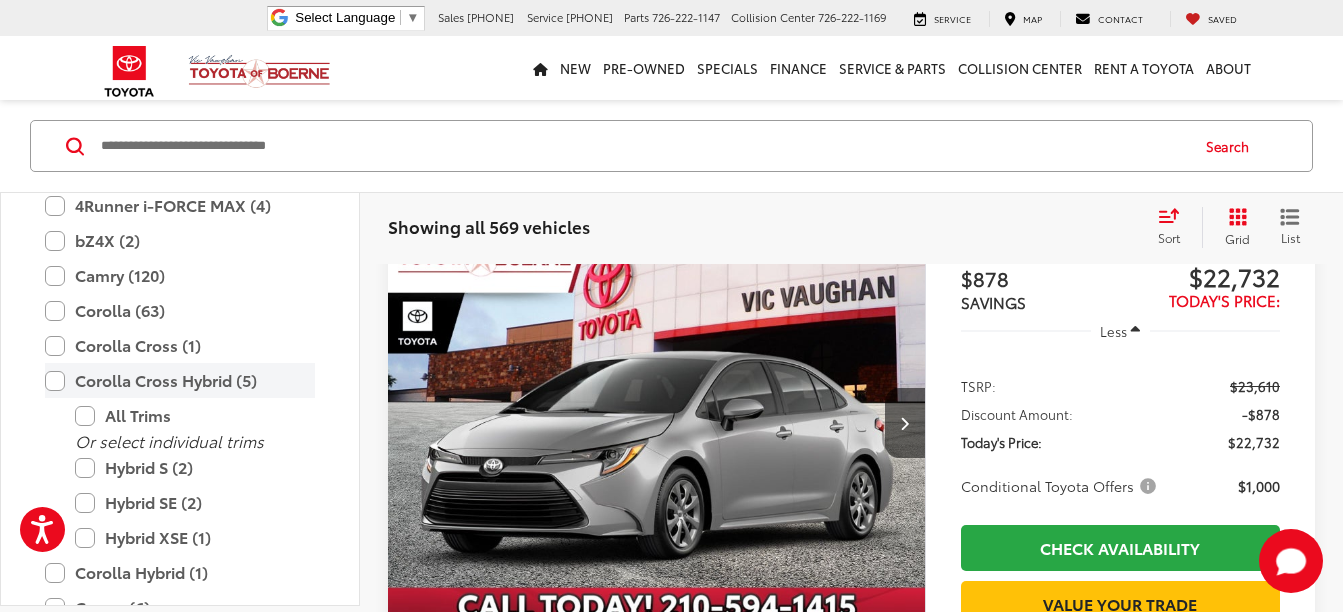 scroll, scrollTop: 164, scrollLeft: 0, axis: vertical 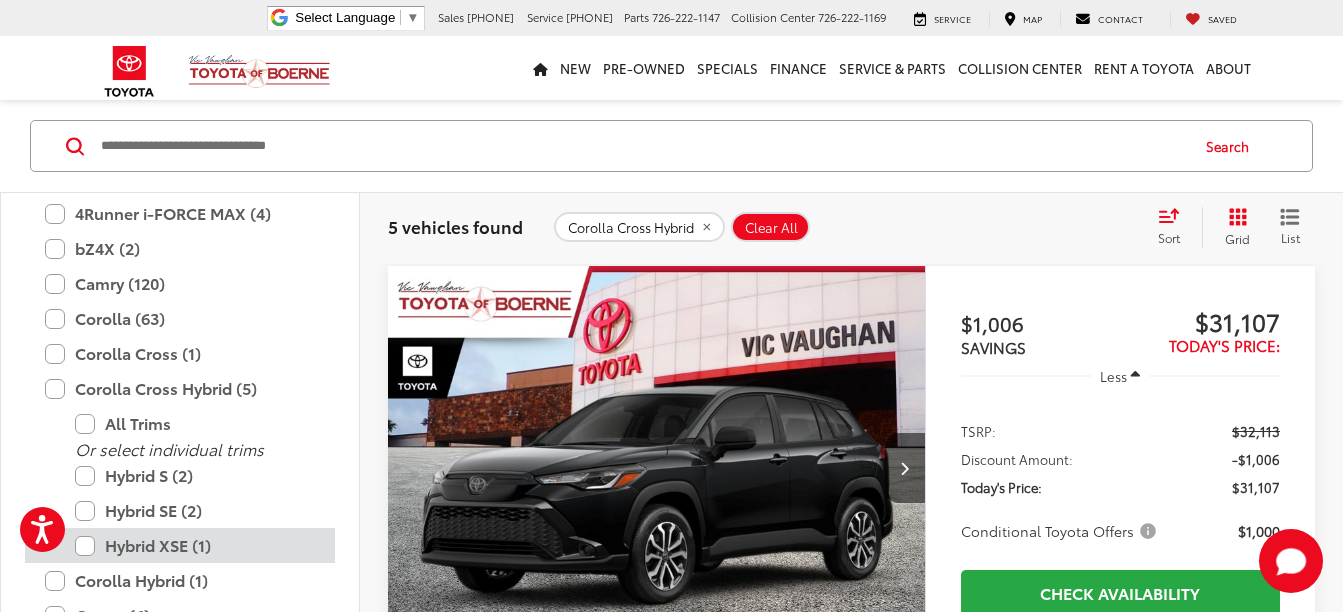 click on "Hybrid XSE (1)" at bounding box center [195, 545] 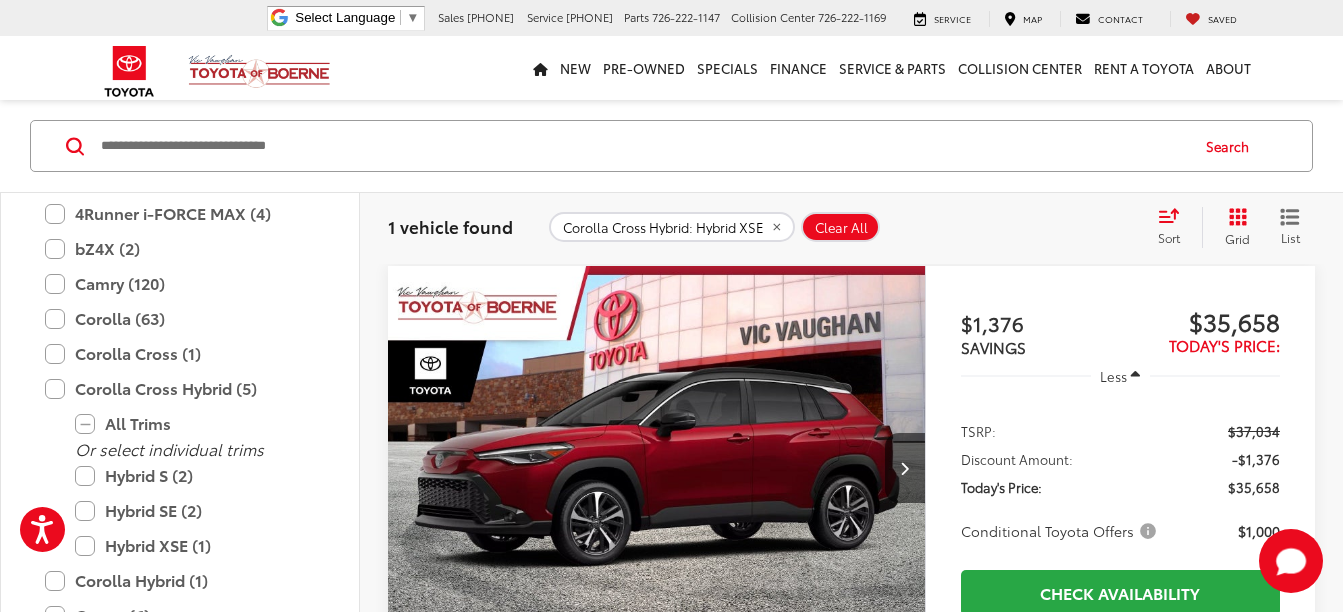 scroll, scrollTop: 264, scrollLeft: 0, axis: vertical 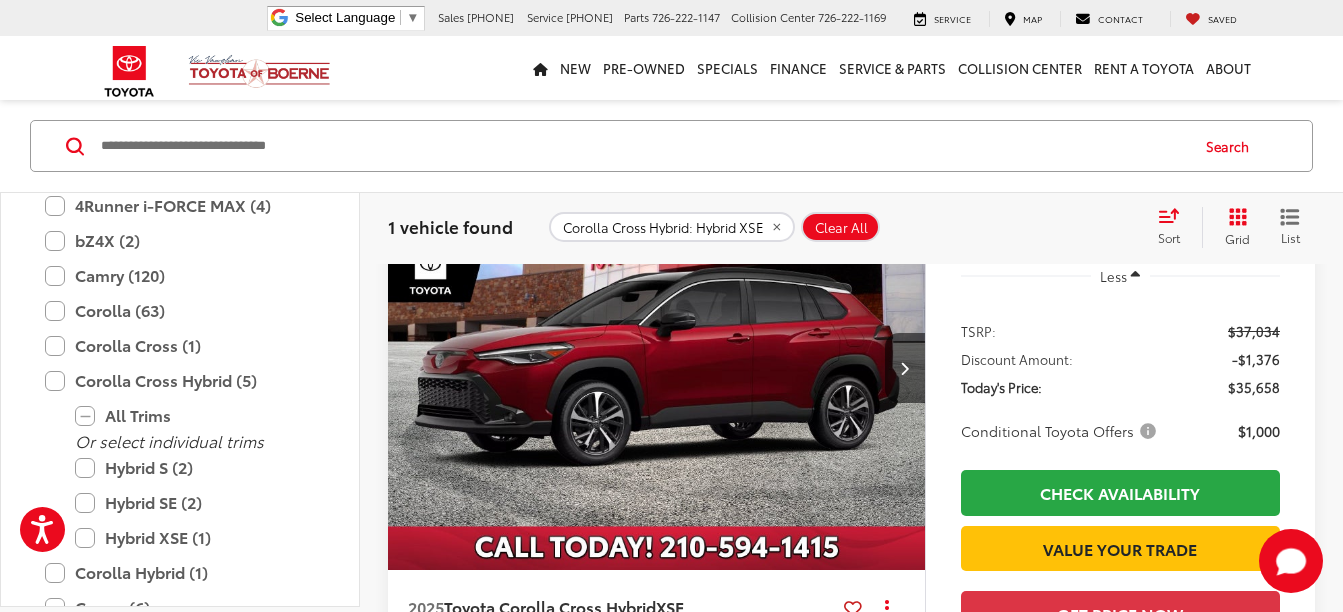 click at bounding box center (657, 368) 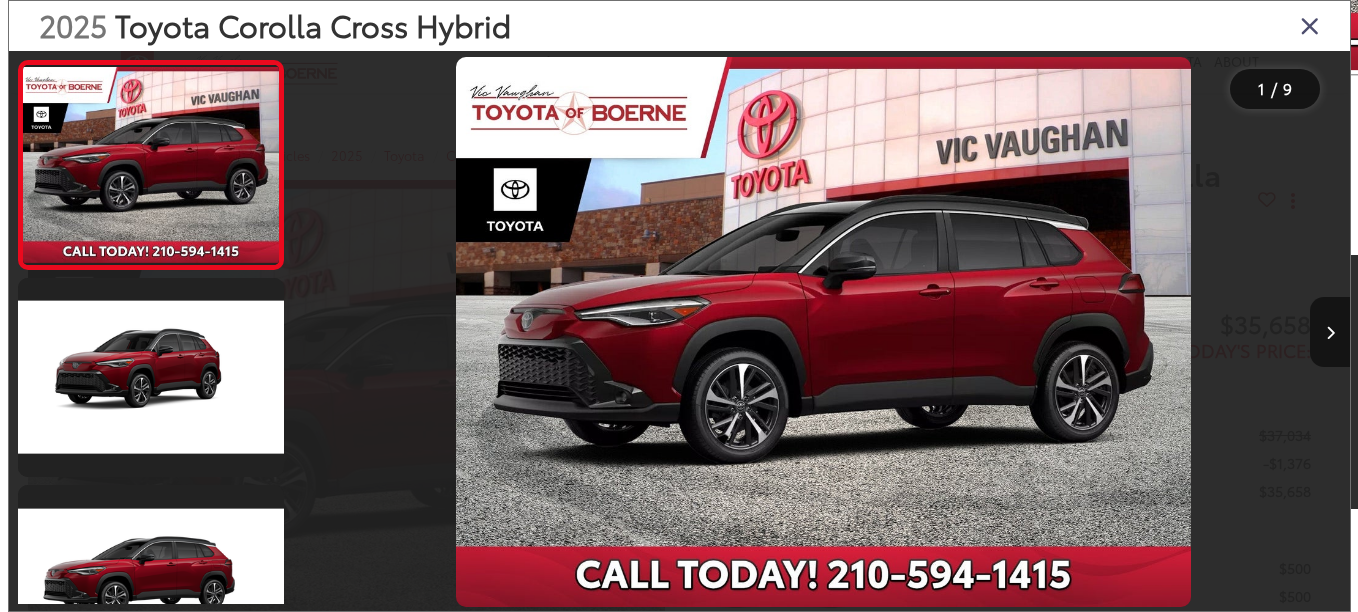 scroll, scrollTop: 0, scrollLeft: 0, axis: both 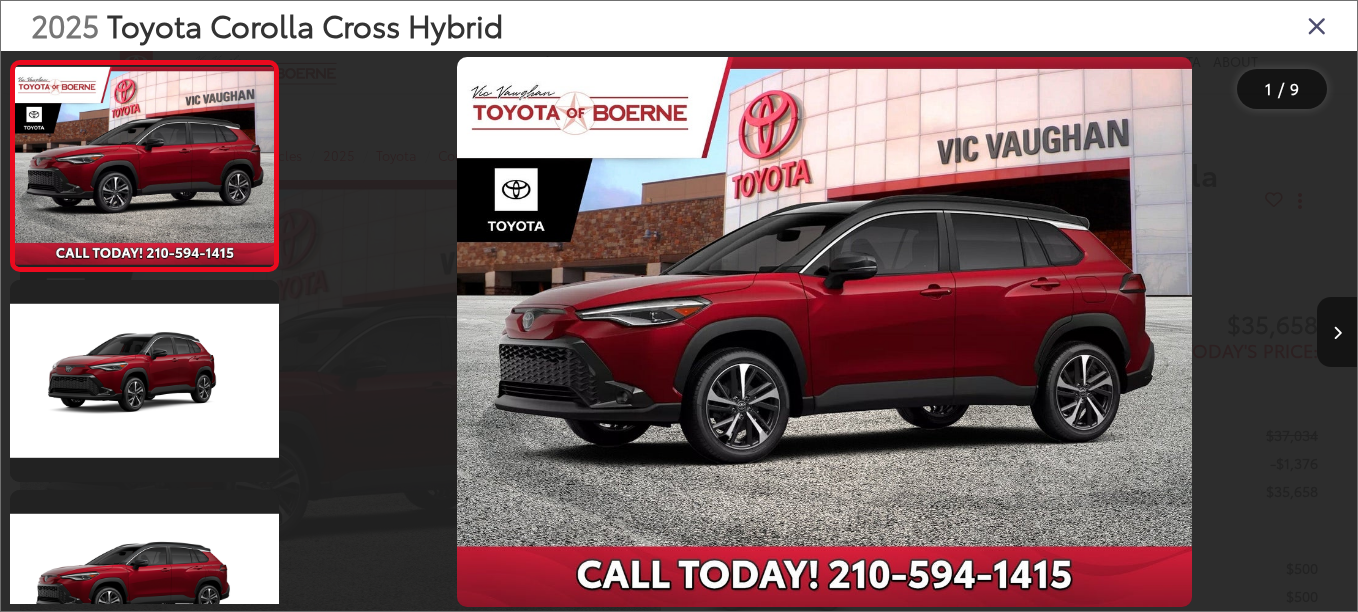 click at bounding box center (824, 332) 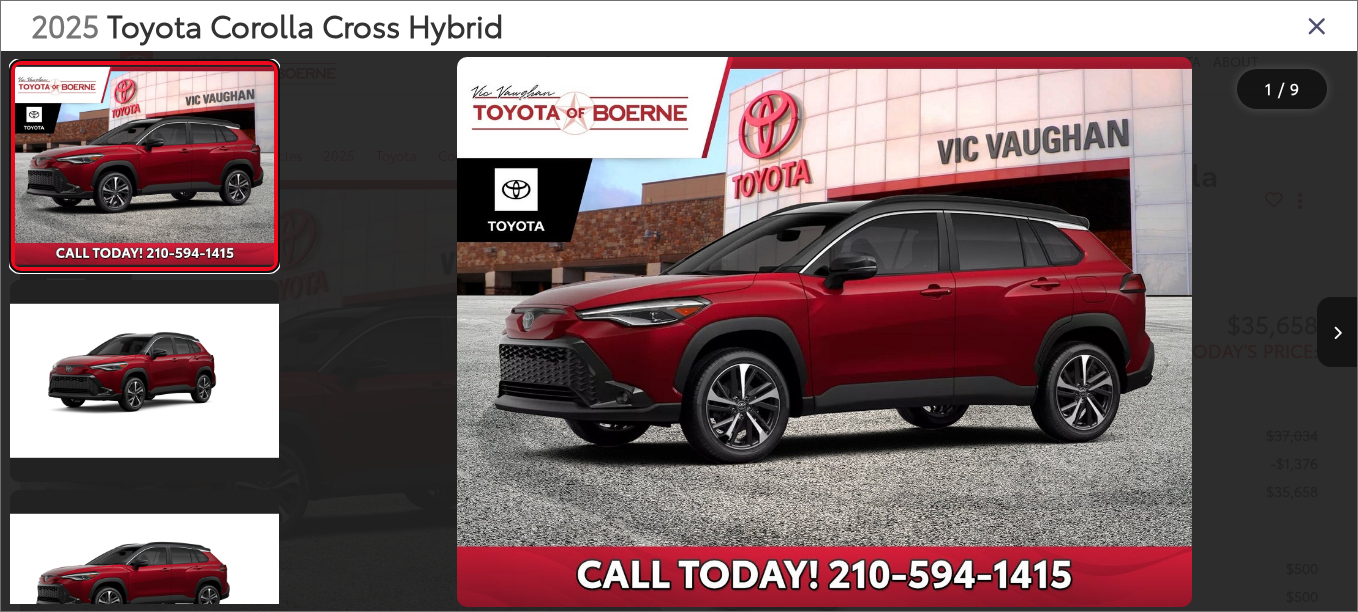 scroll, scrollTop: 0, scrollLeft: 0, axis: both 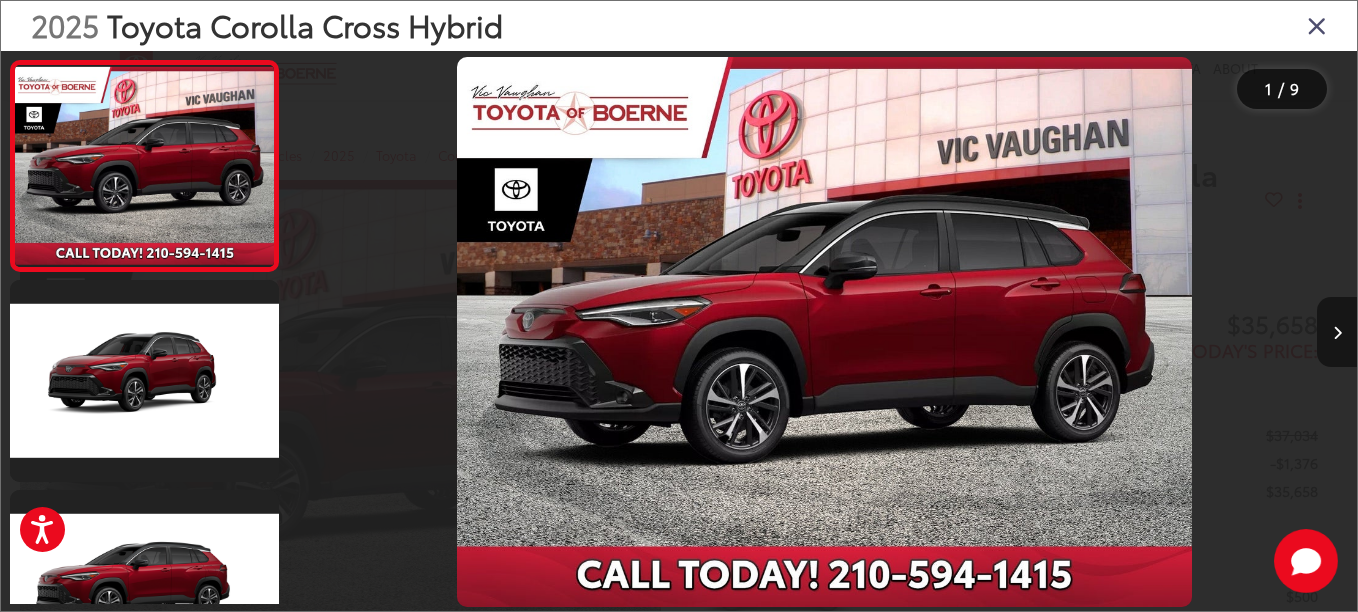 click at bounding box center (1337, 333) 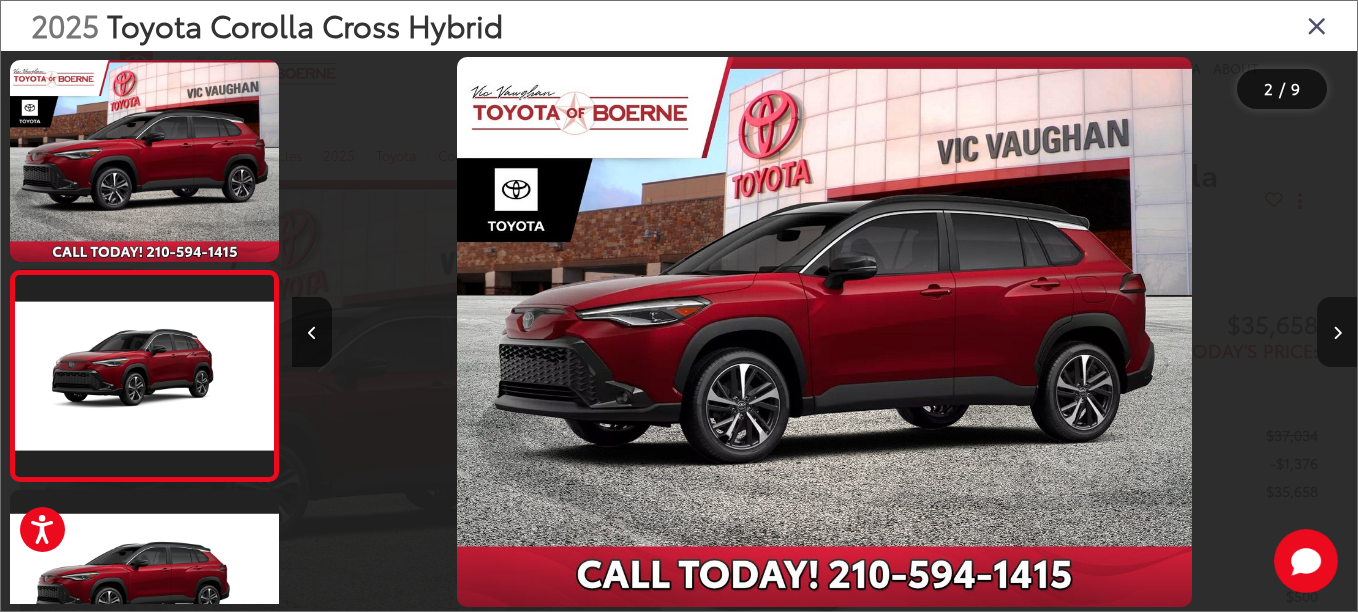 scroll, scrollTop: 0, scrollLeft: 782, axis: horizontal 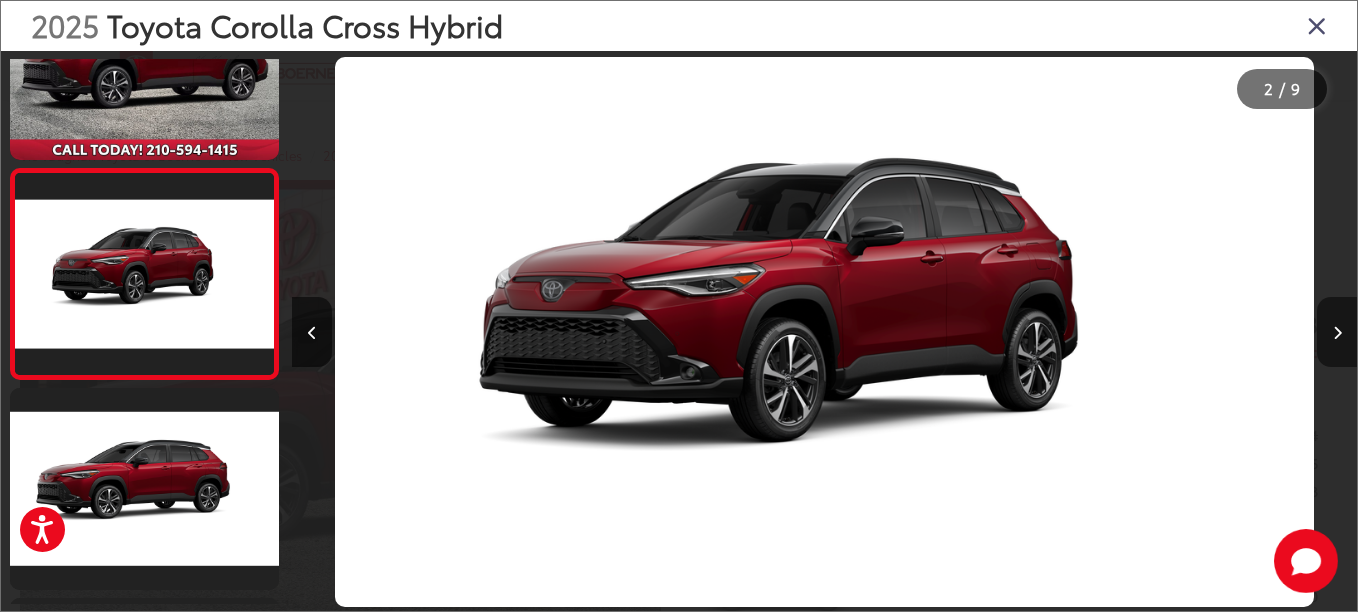 click at bounding box center (1337, 333) 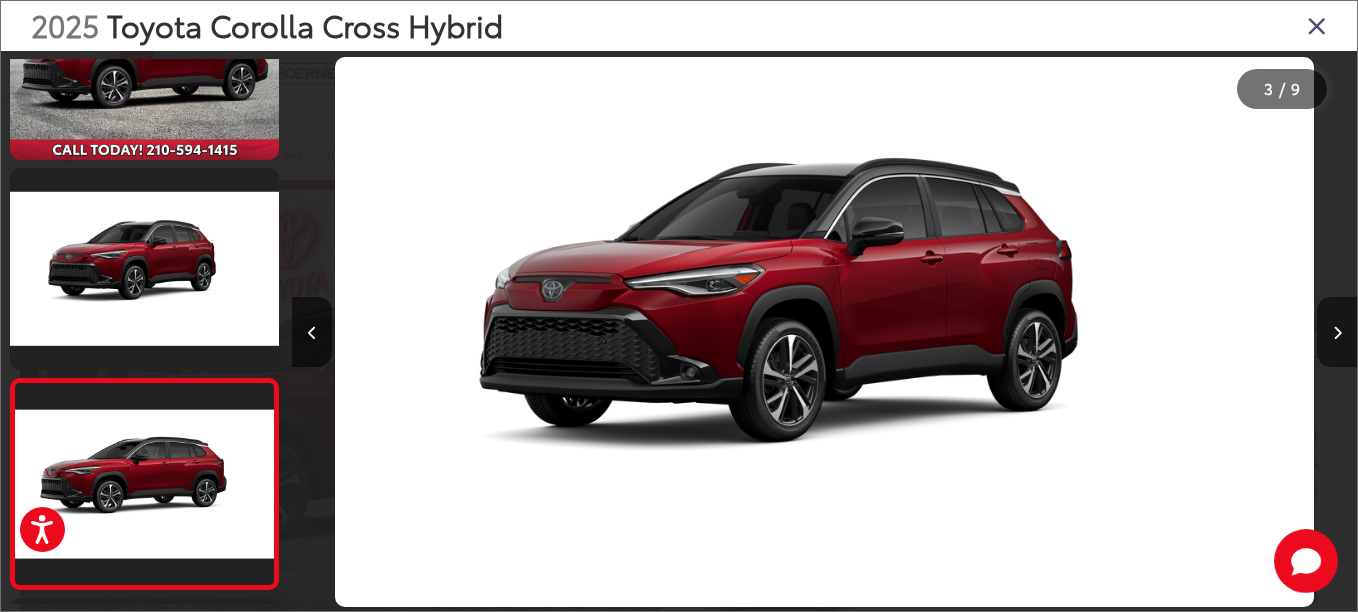 scroll, scrollTop: 0, scrollLeft: 1197, axis: horizontal 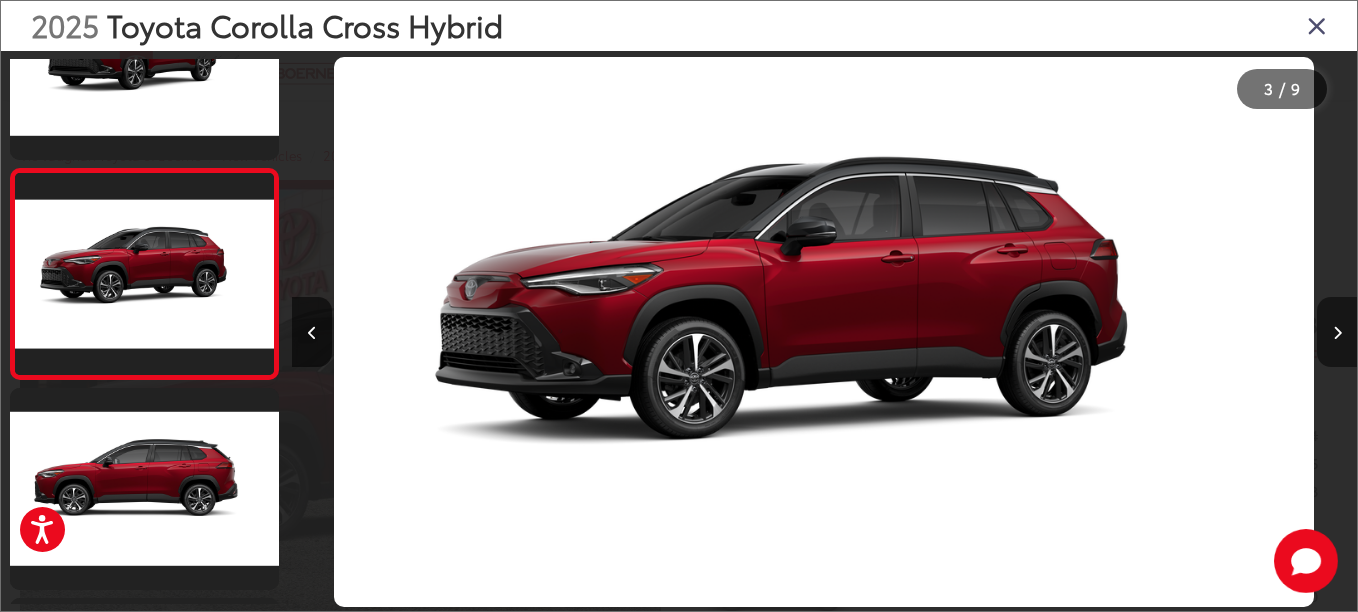 click at bounding box center [1337, 333] 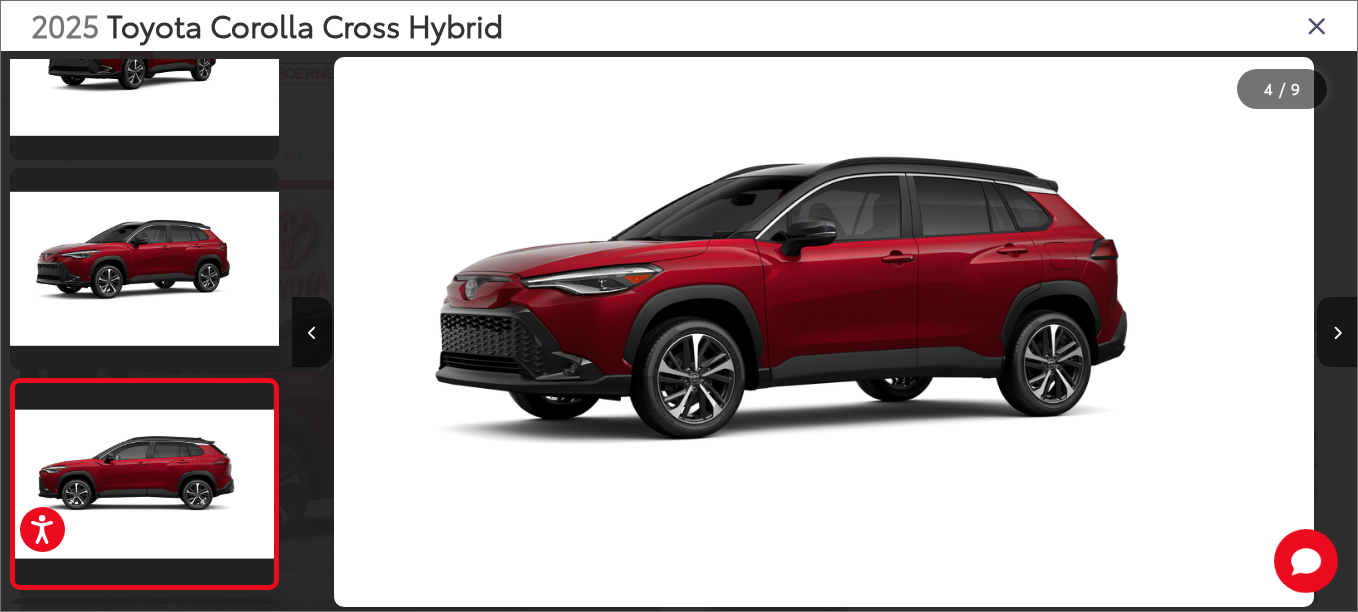 scroll, scrollTop: 0, scrollLeft: 2588, axis: horizontal 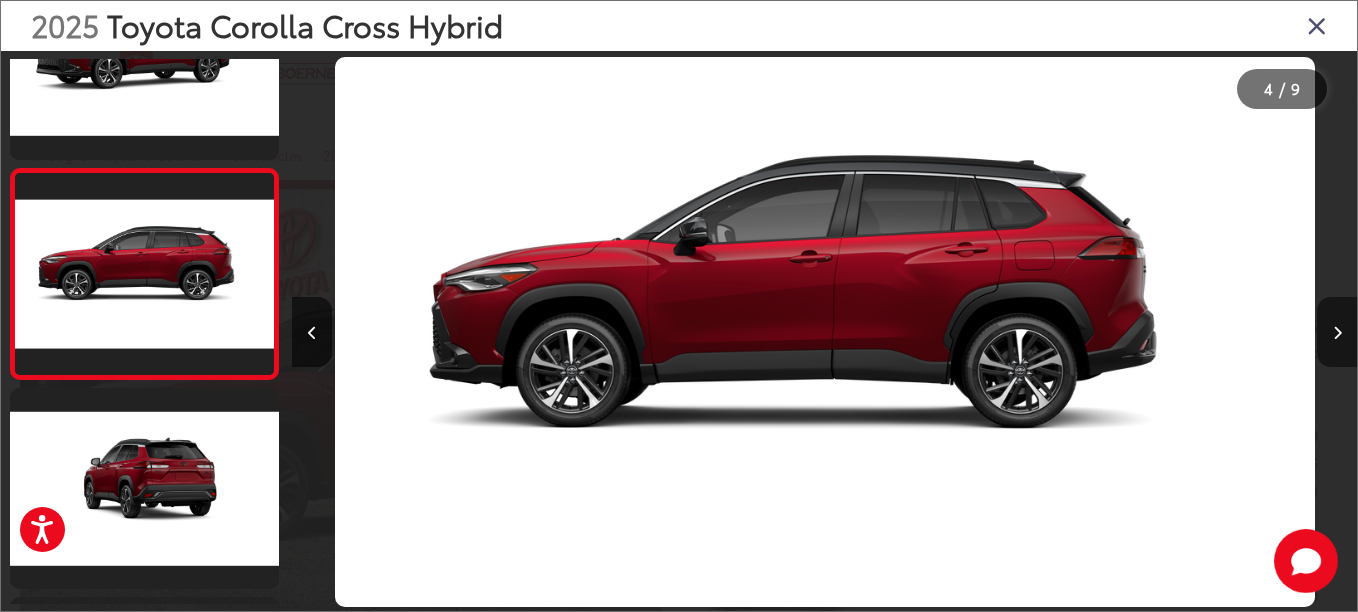 click at bounding box center (1337, 333) 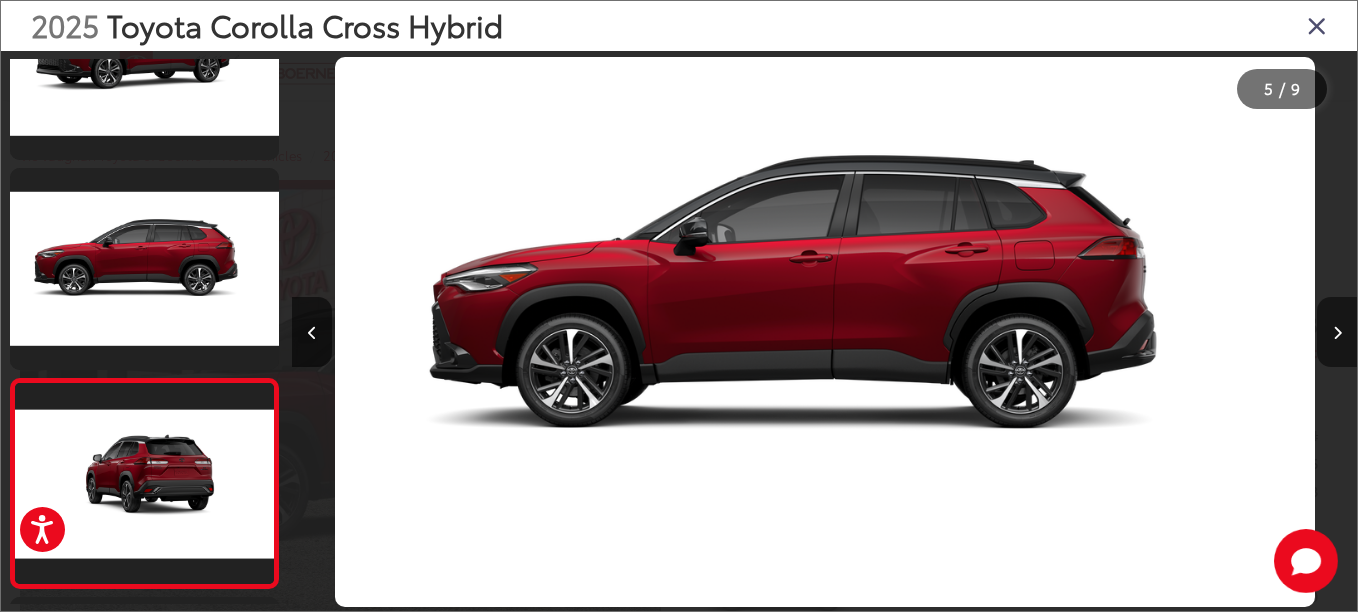 scroll, scrollTop: 0, scrollLeft: 3597, axis: horizontal 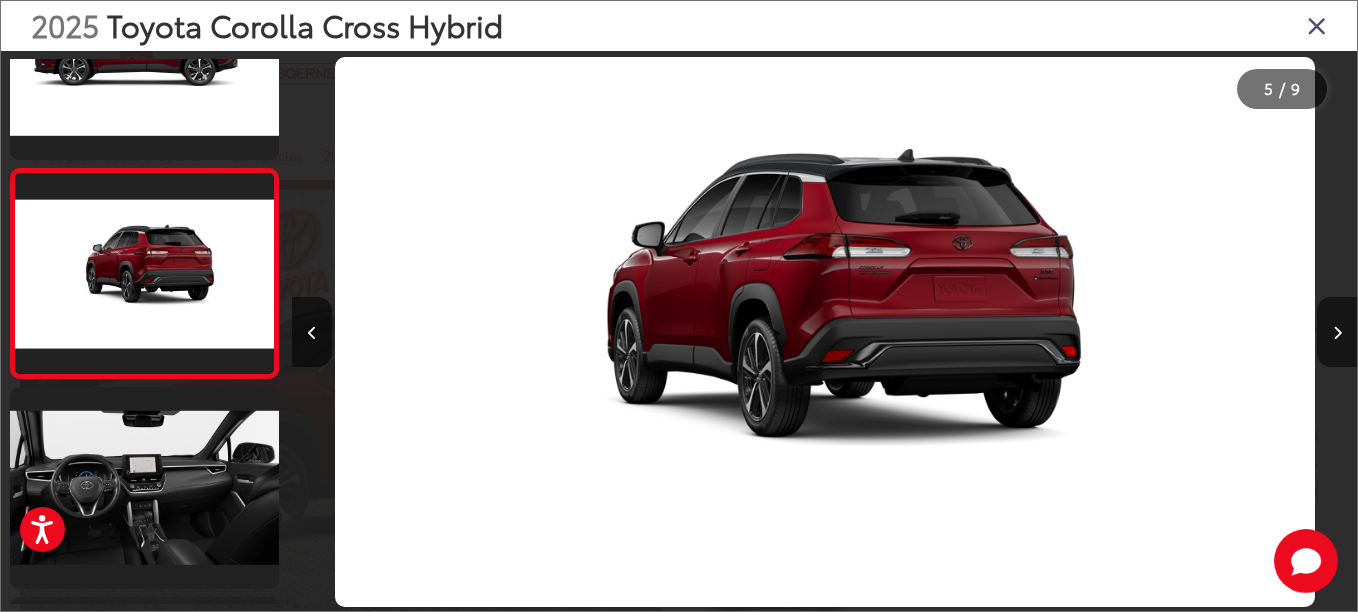 click at bounding box center (1337, 333) 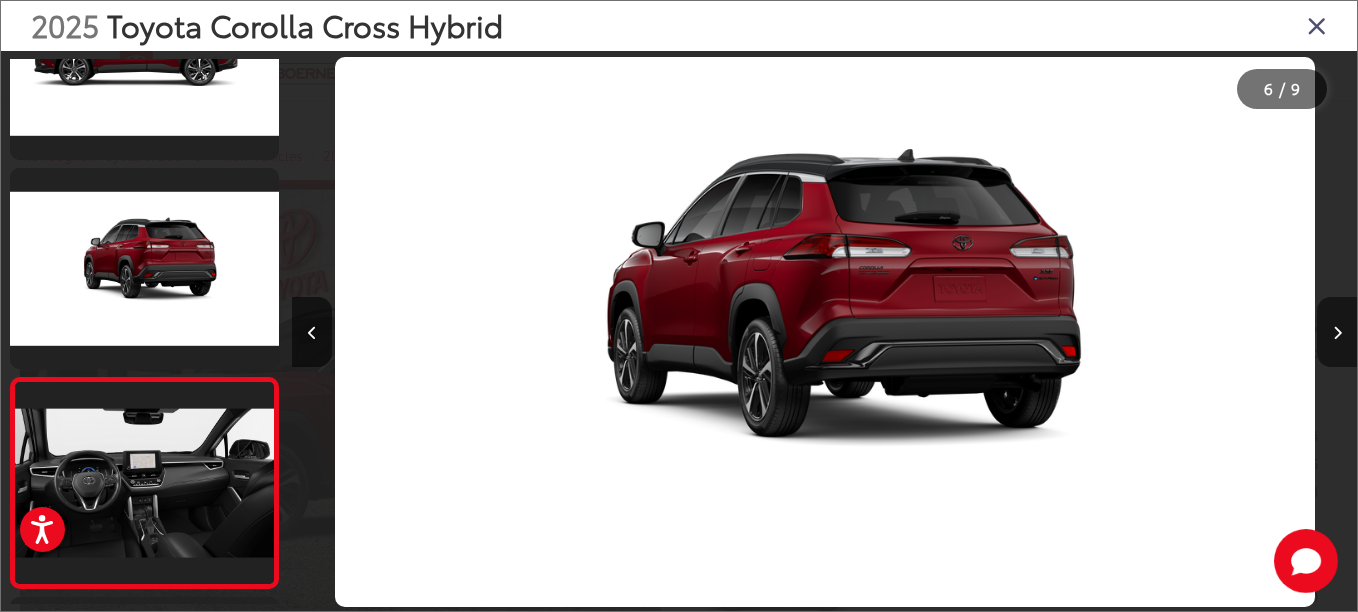 scroll, scrollTop: 0, scrollLeft: 4717, axis: horizontal 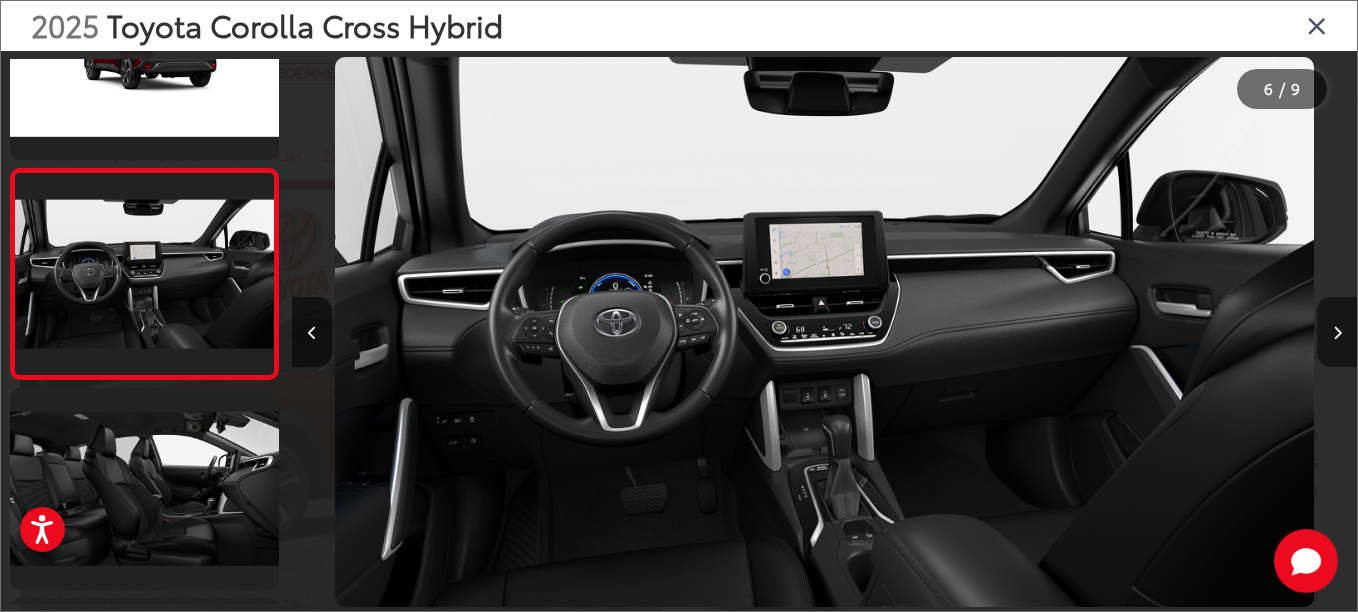 click at bounding box center (1337, 333) 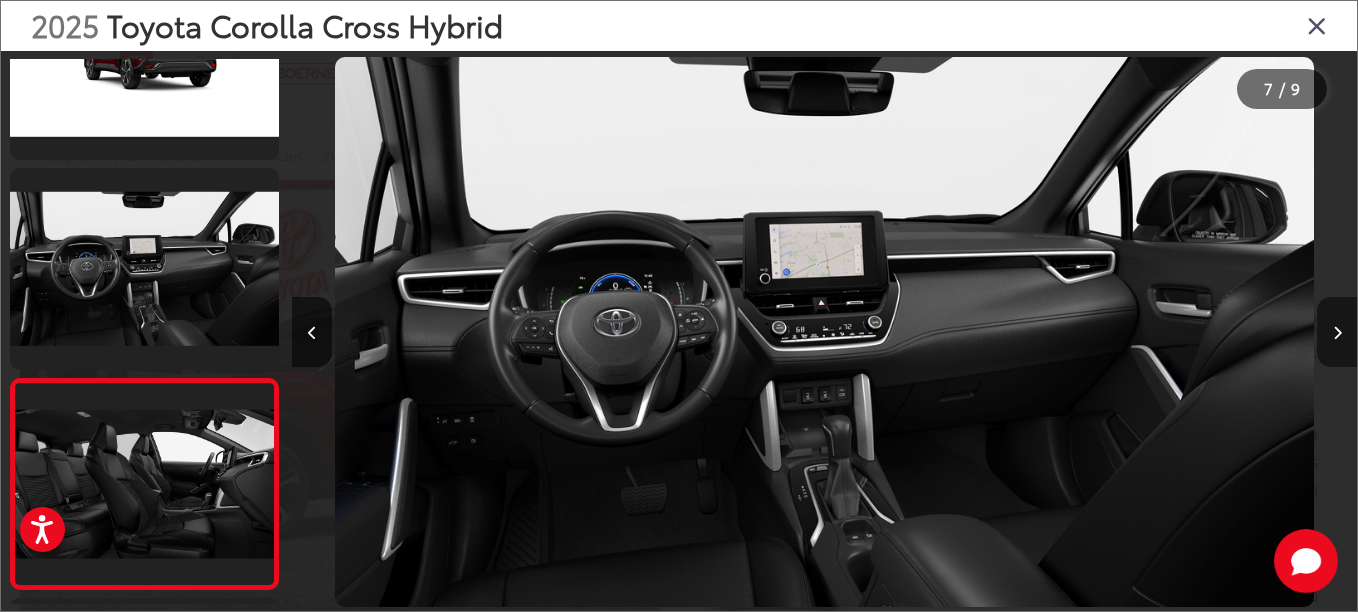 scroll, scrollTop: 0, scrollLeft: 5624, axis: horizontal 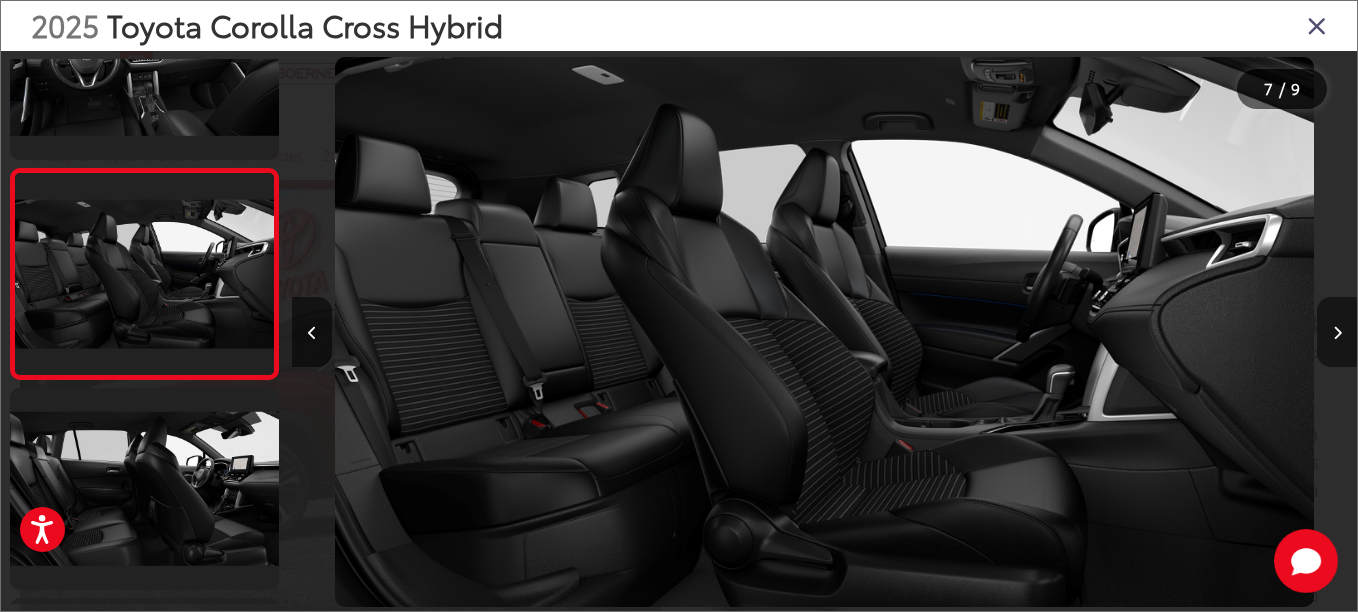 click at bounding box center (1337, 333) 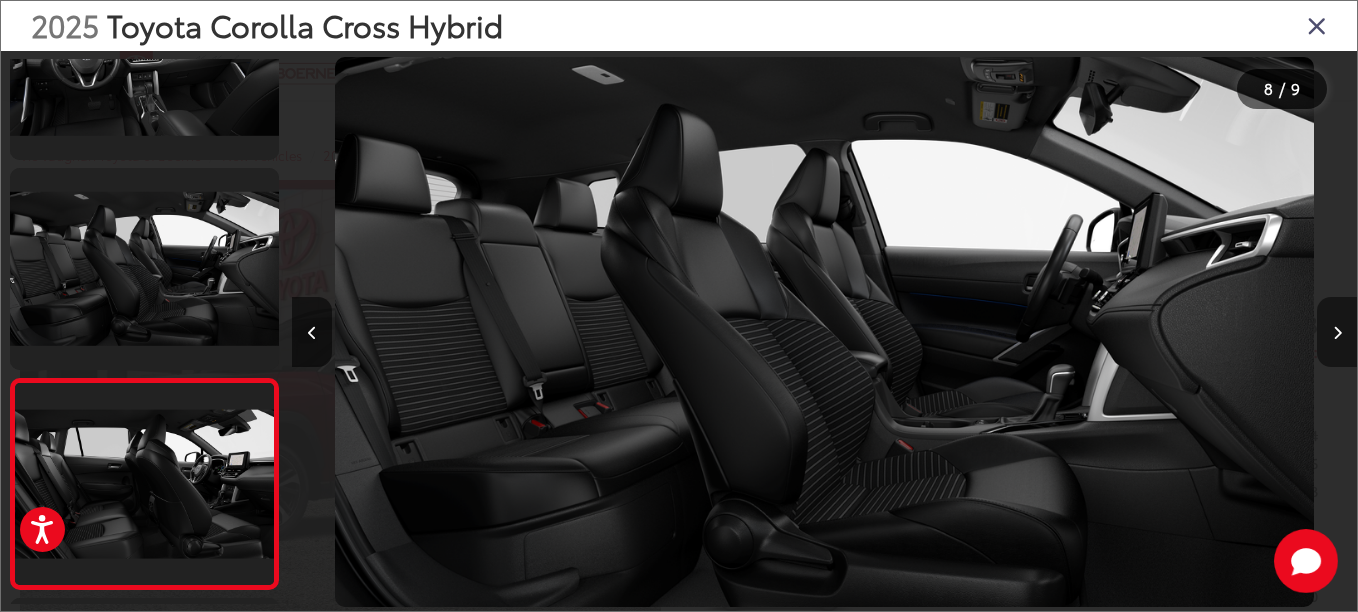 scroll, scrollTop: 0, scrollLeft: 6521, axis: horizontal 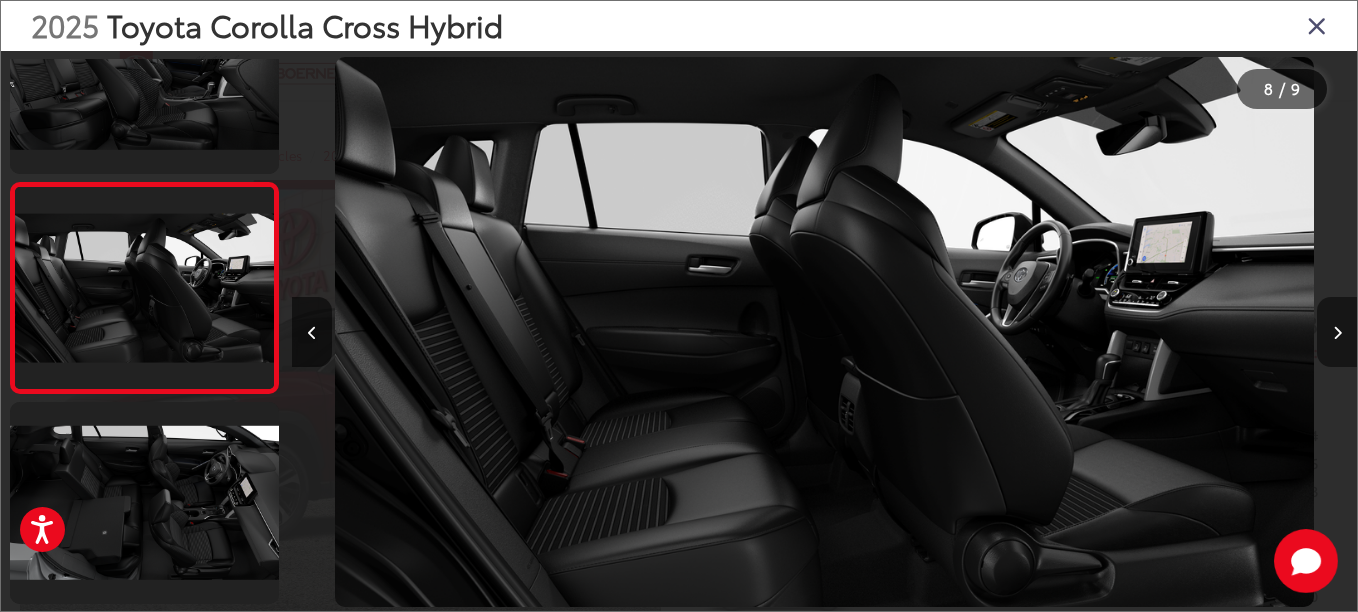 click at bounding box center (1337, 333) 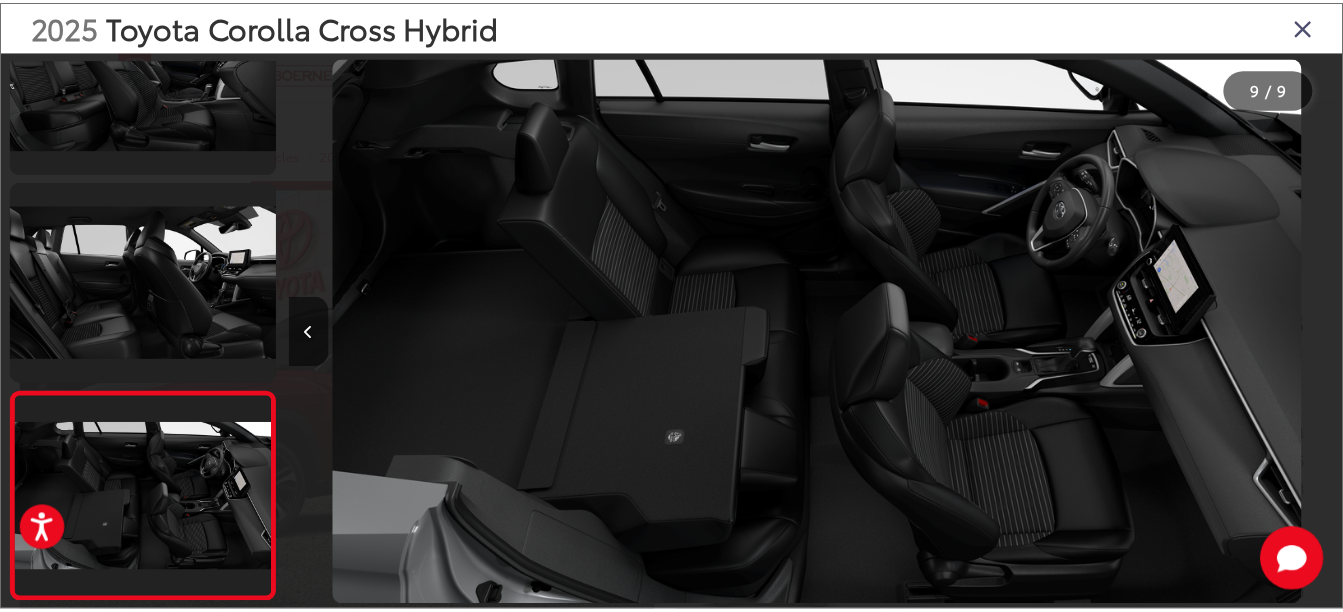 scroll, scrollTop: 0, scrollLeft: 8518, axis: horizontal 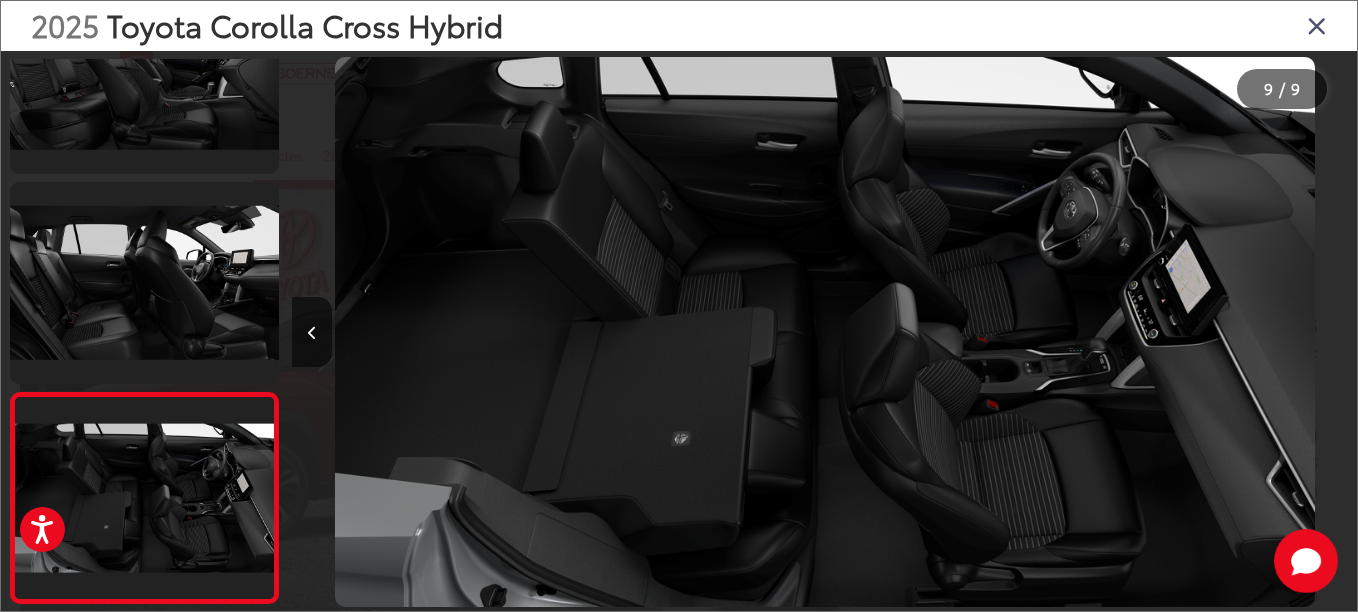 click at bounding box center (1224, 332) 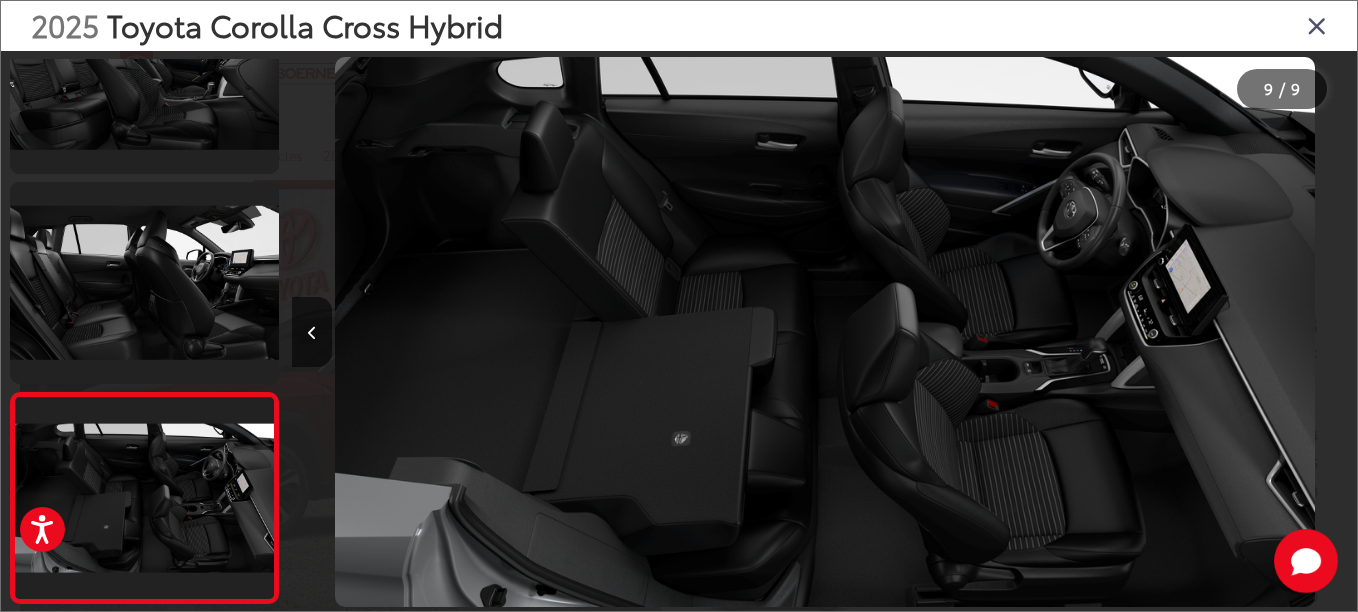 click at bounding box center (1317, 25) 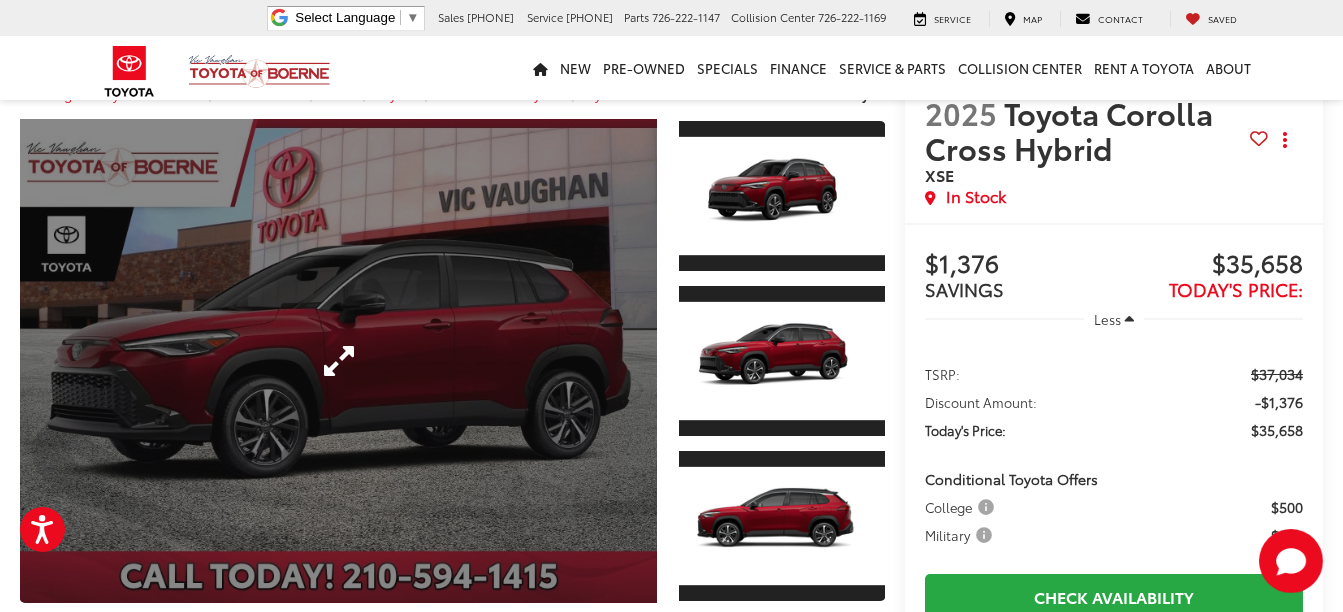 scroll, scrollTop: 0, scrollLeft: 0, axis: both 